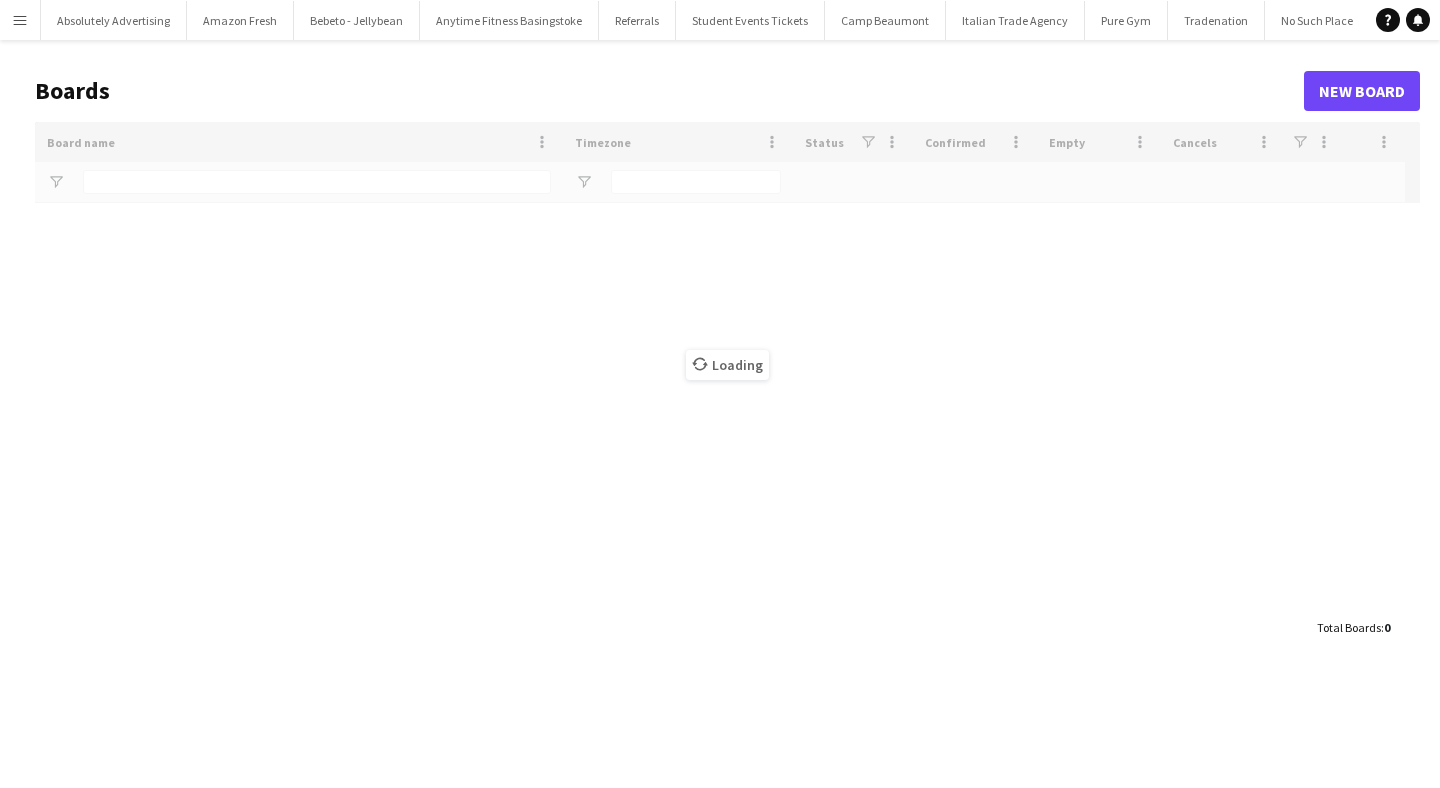 scroll, scrollTop: 0, scrollLeft: 0, axis: both 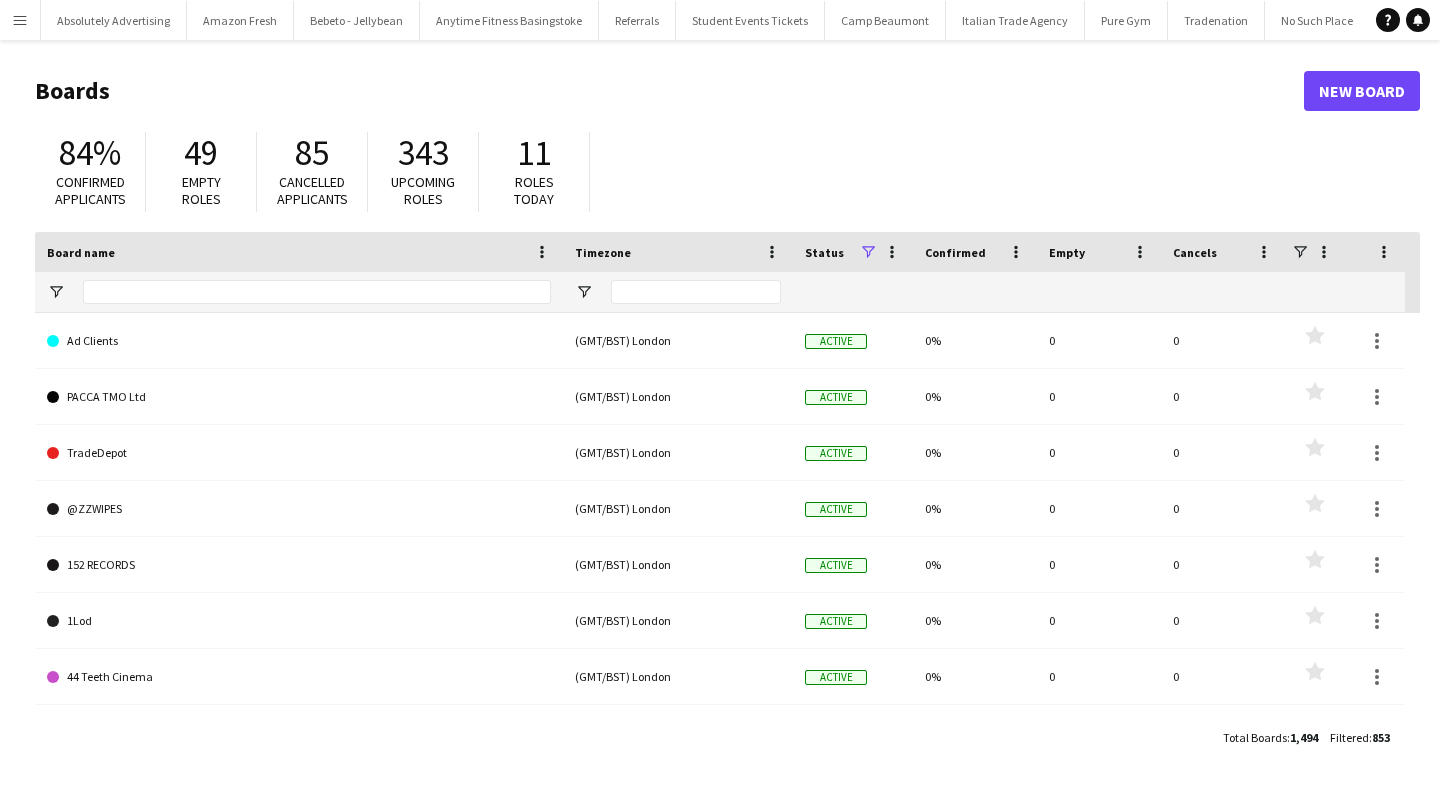 click on "Menu" at bounding box center (20, 20) 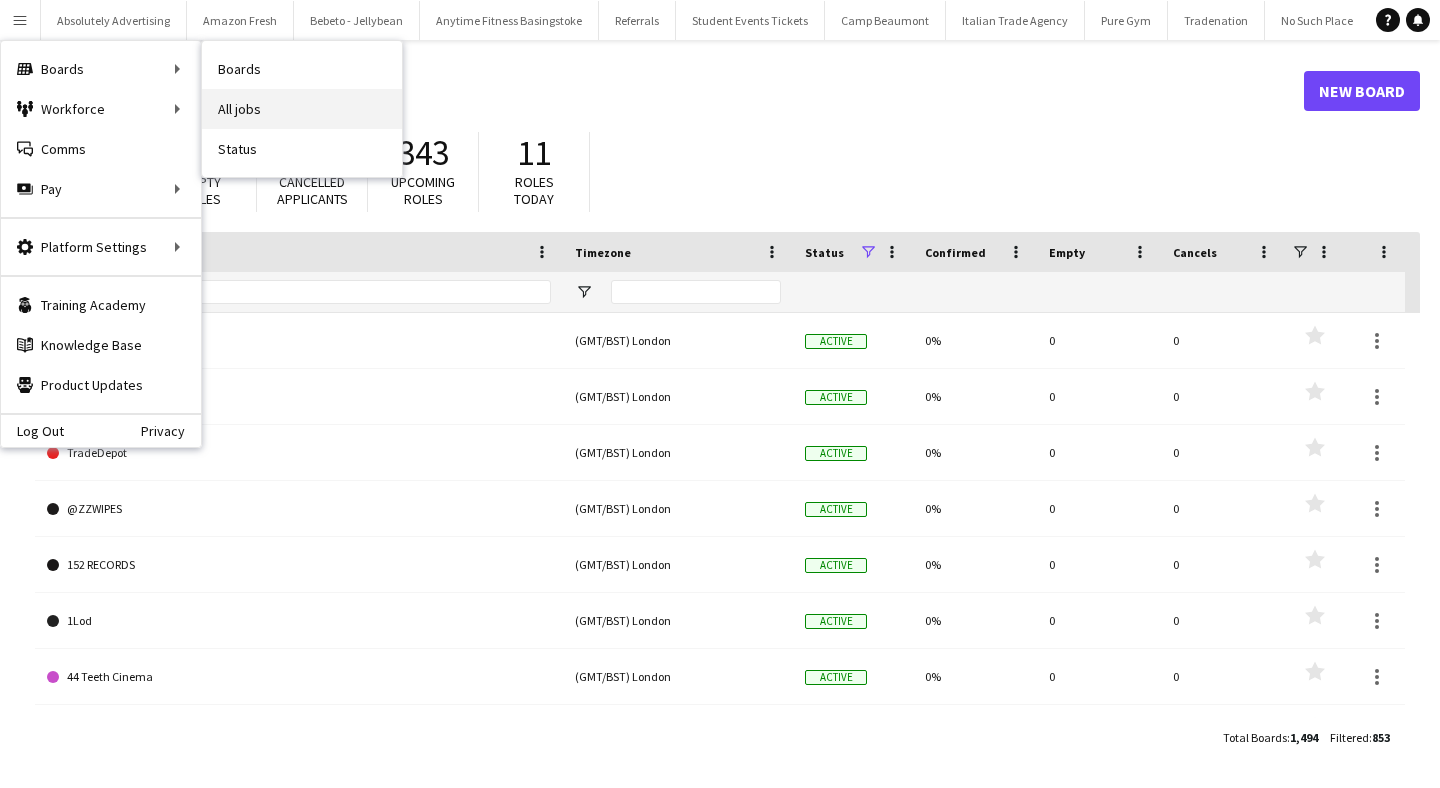 click on "All jobs" at bounding box center [302, 109] 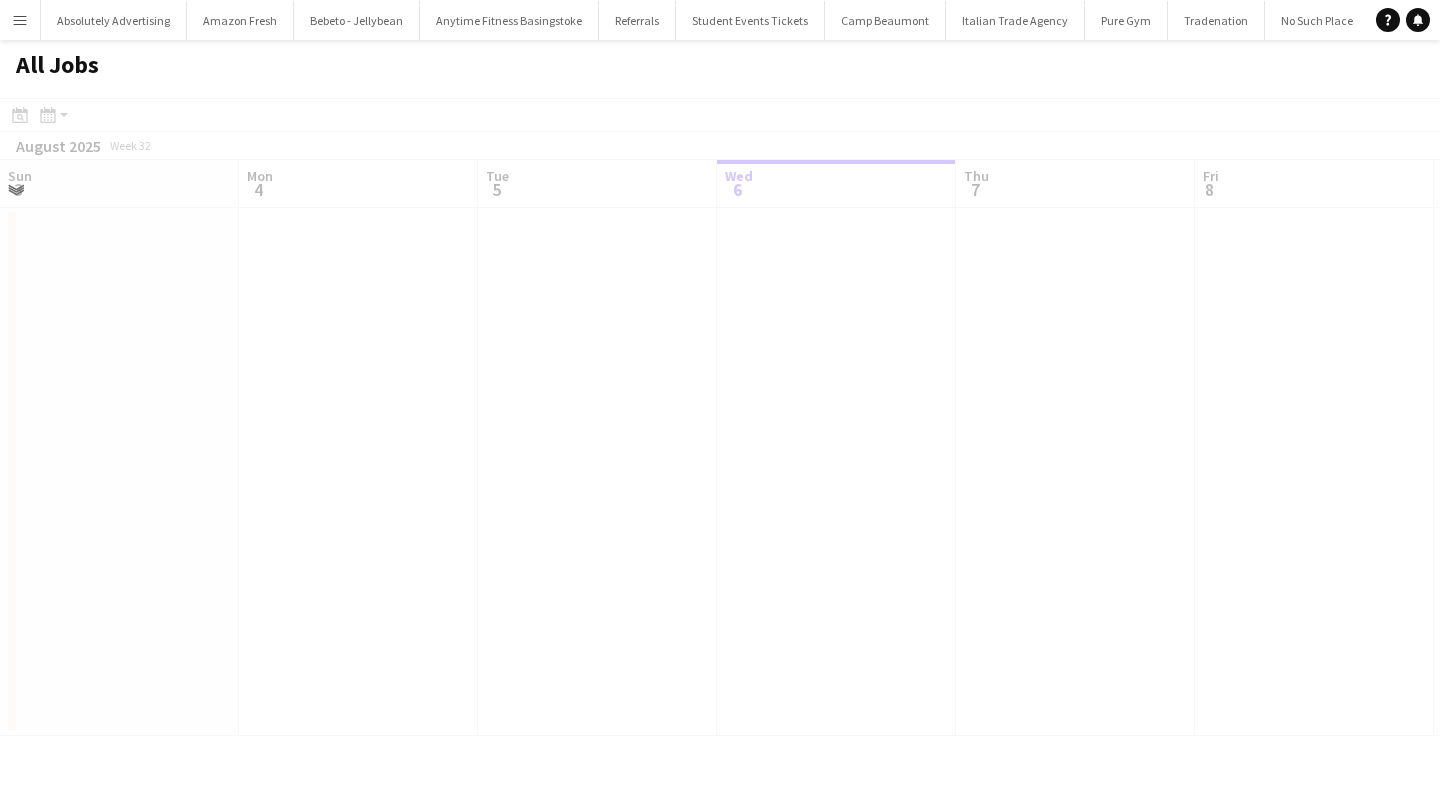scroll, scrollTop: 0, scrollLeft: 478, axis: horizontal 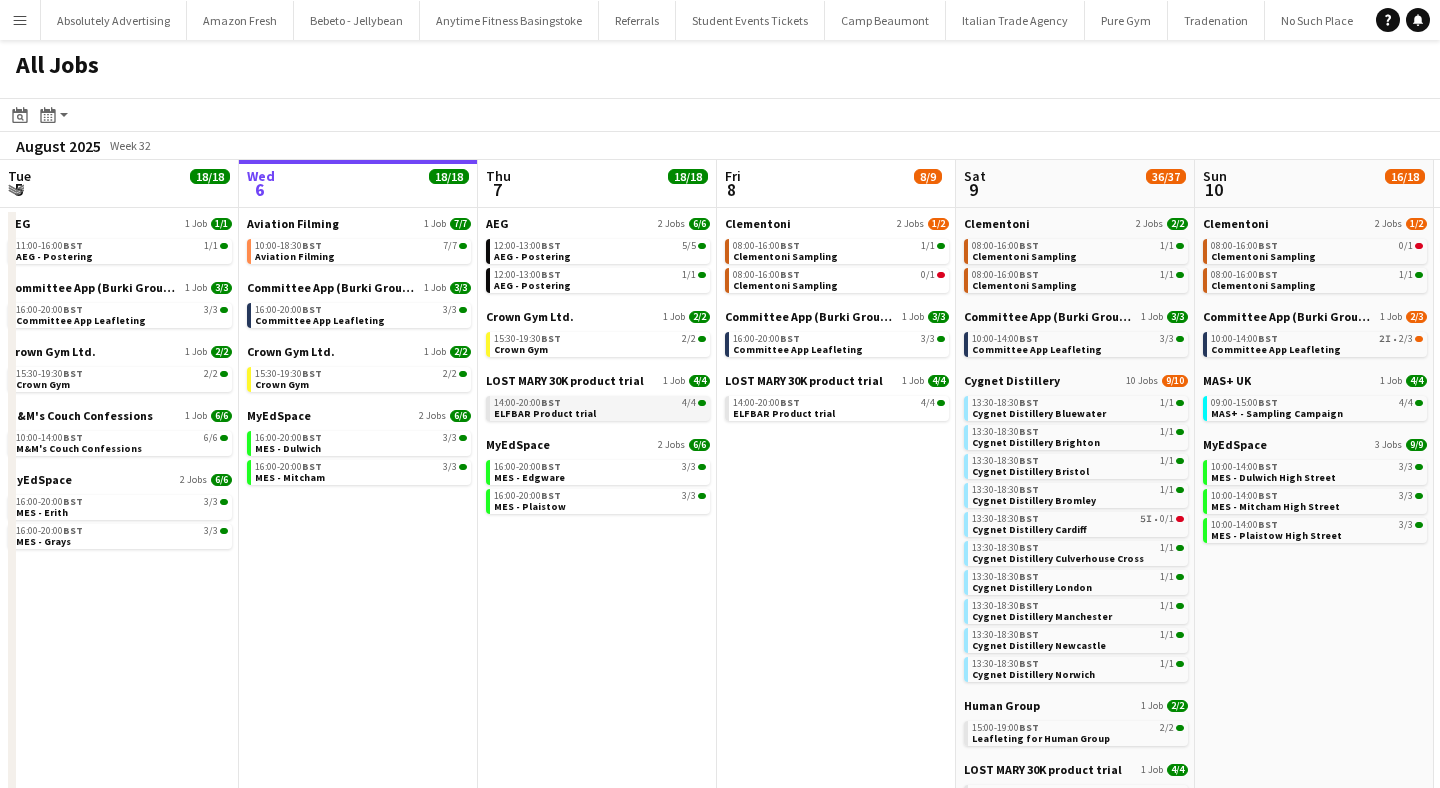click on "ELFBAR Product trial" at bounding box center [545, 413] 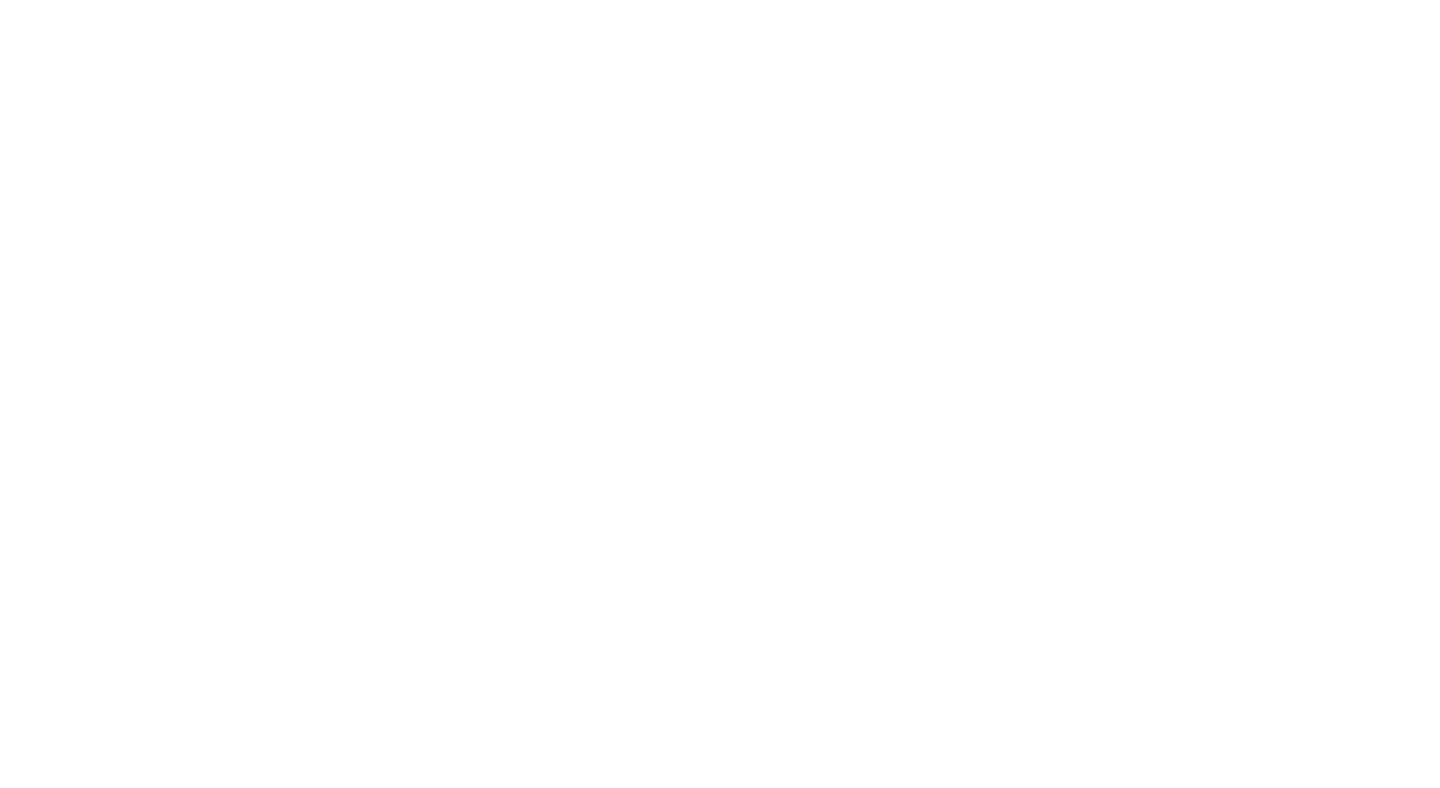 scroll, scrollTop: 0, scrollLeft: 0, axis: both 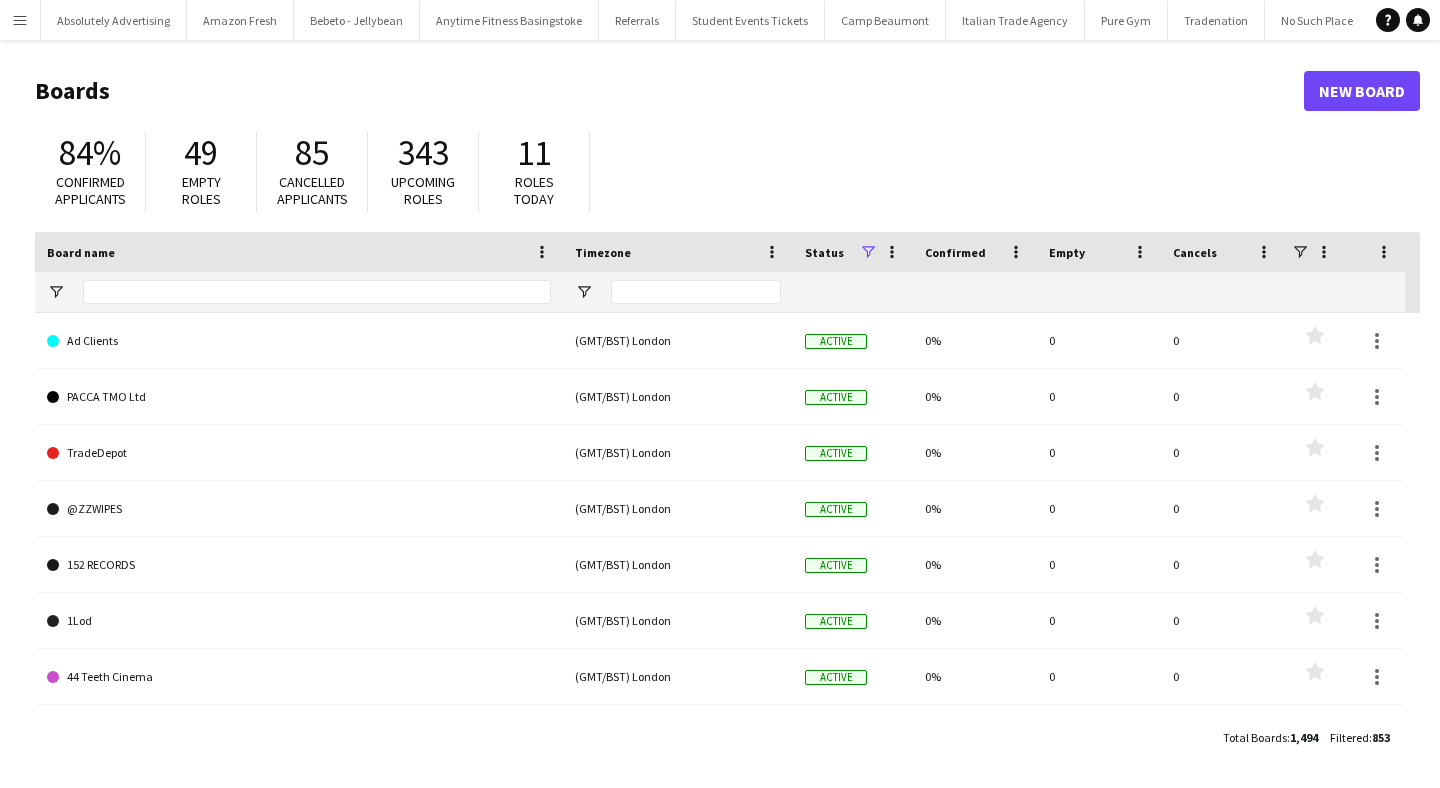 click on "Menu" at bounding box center (20, 20) 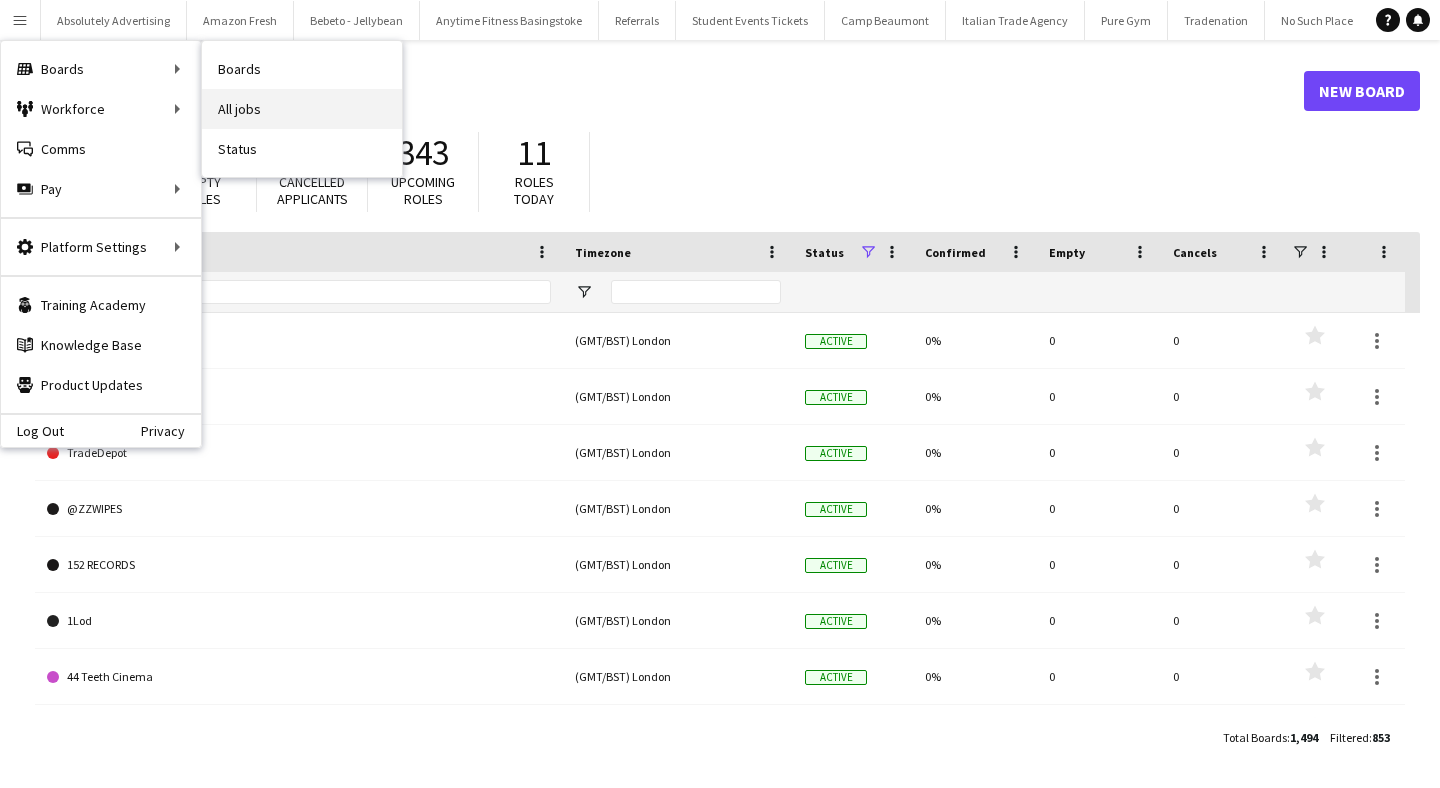 click on "All jobs" at bounding box center (302, 109) 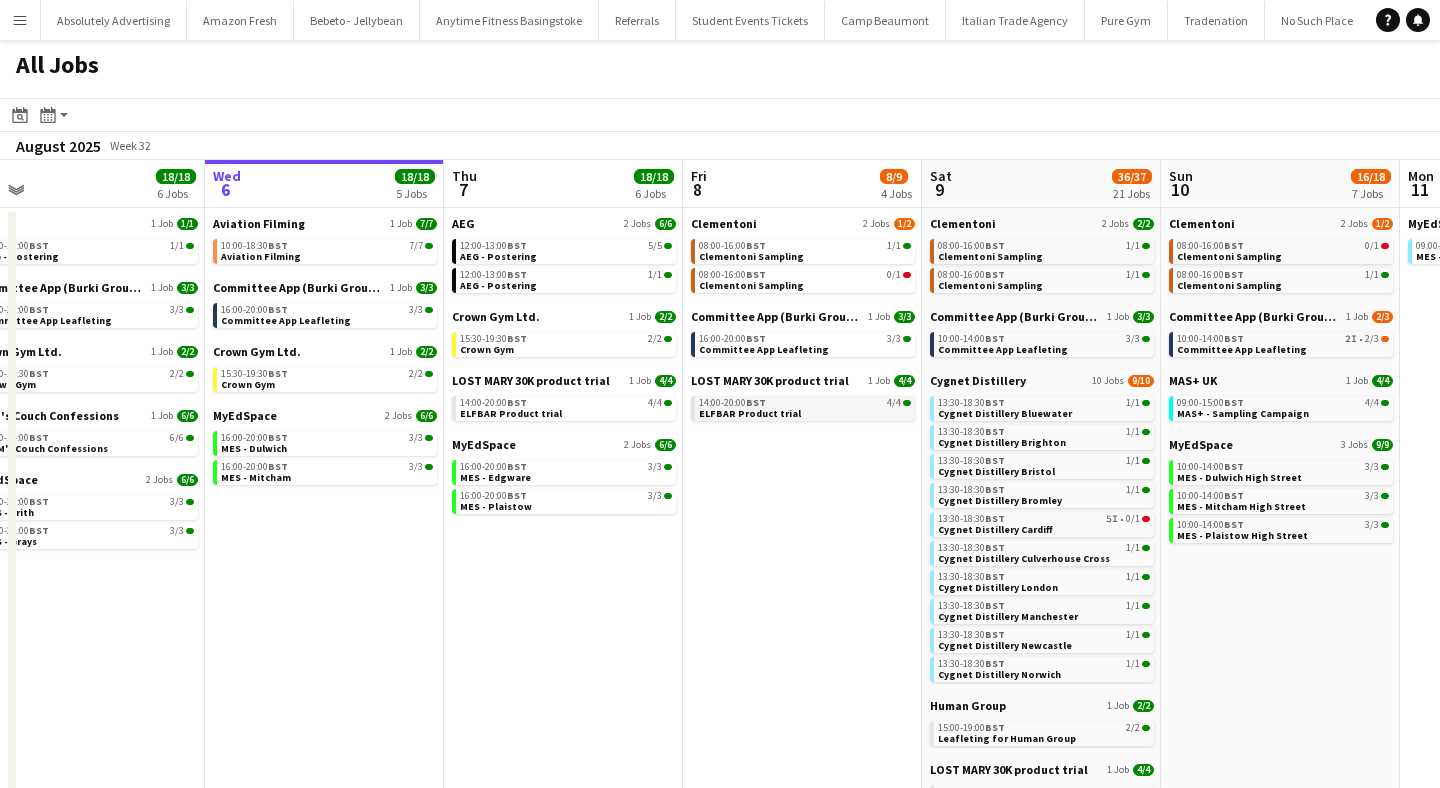 scroll, scrollTop: 0, scrollLeft: 514, axis: horizontal 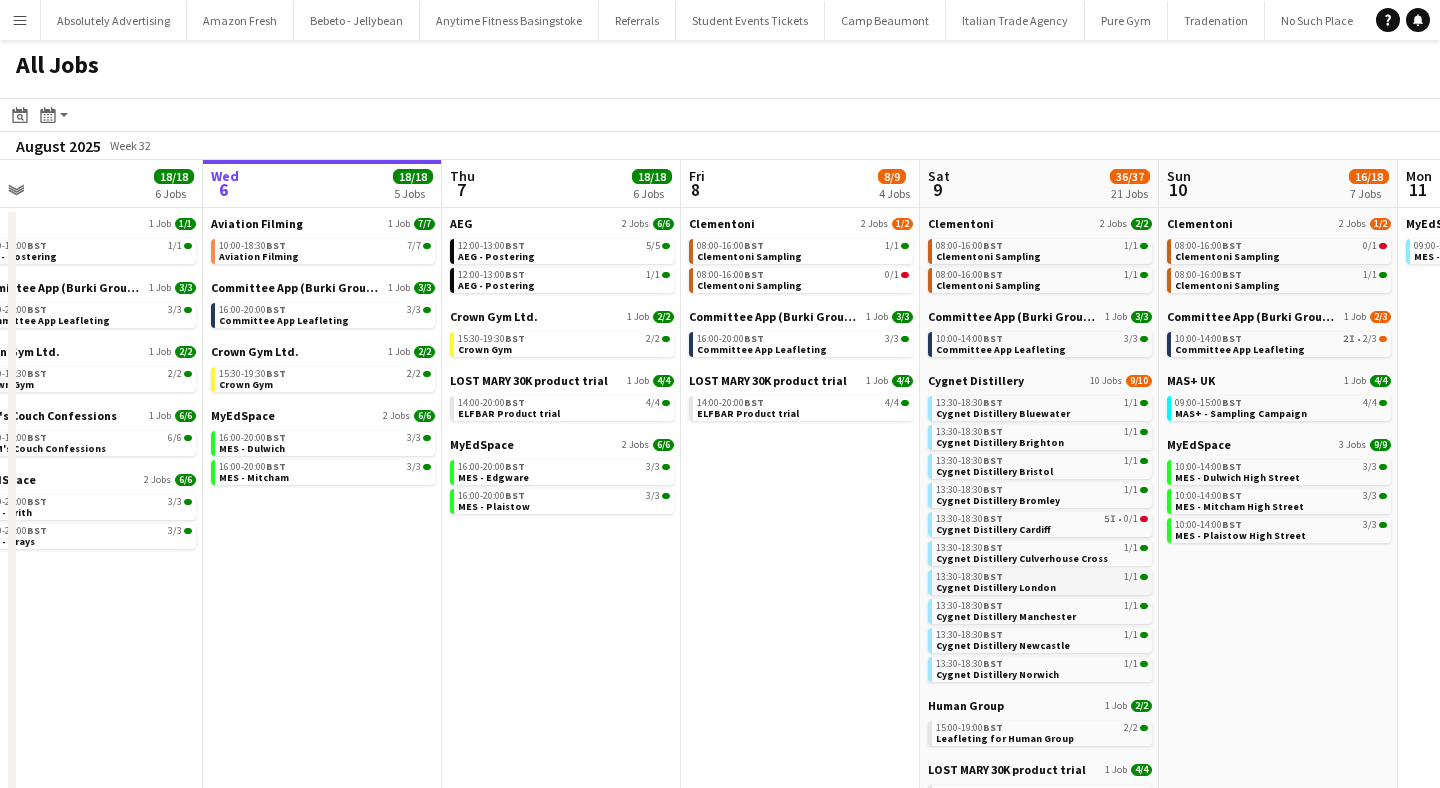 click on "Cygnet Distillery London" at bounding box center [996, 587] 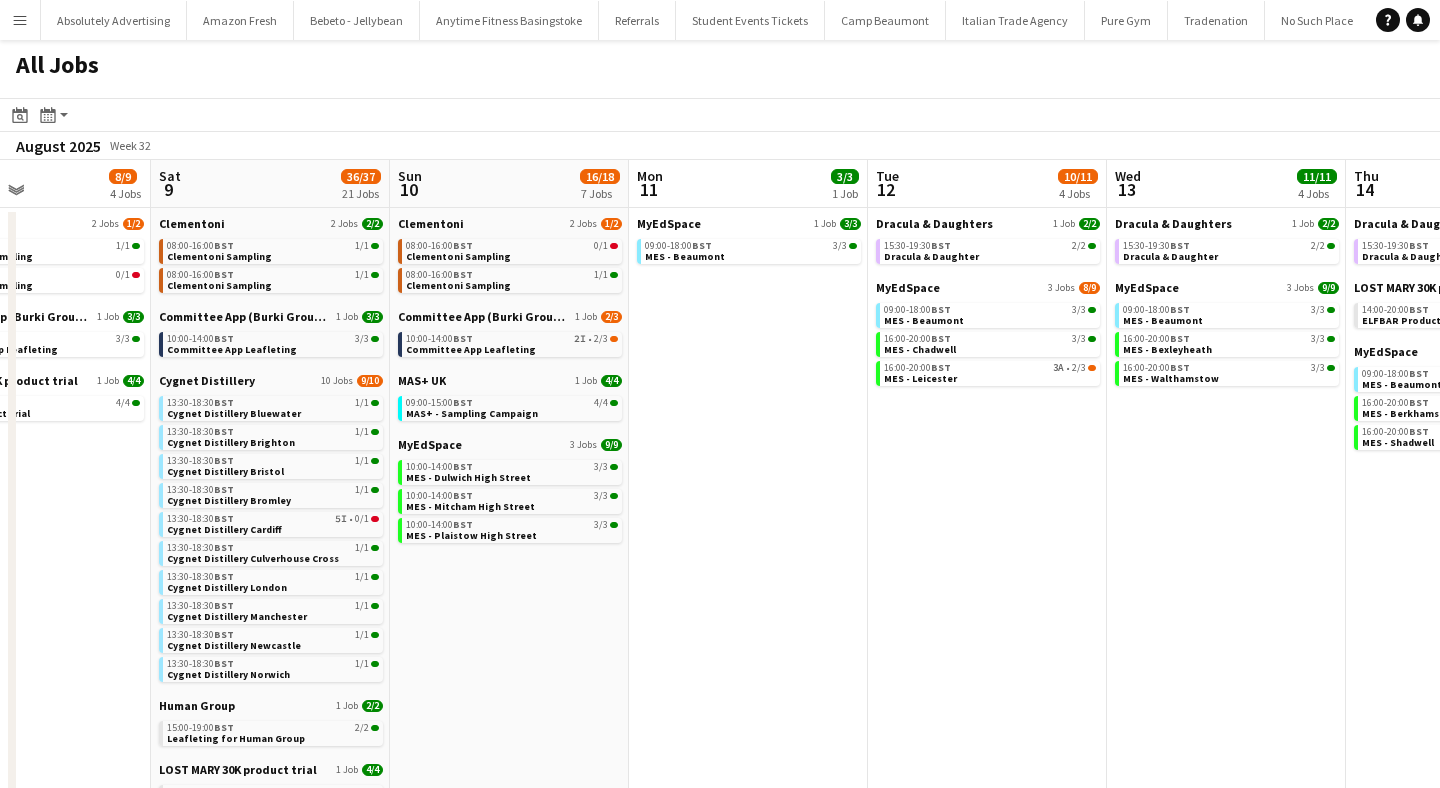 scroll, scrollTop: 0, scrollLeft: 808, axis: horizontal 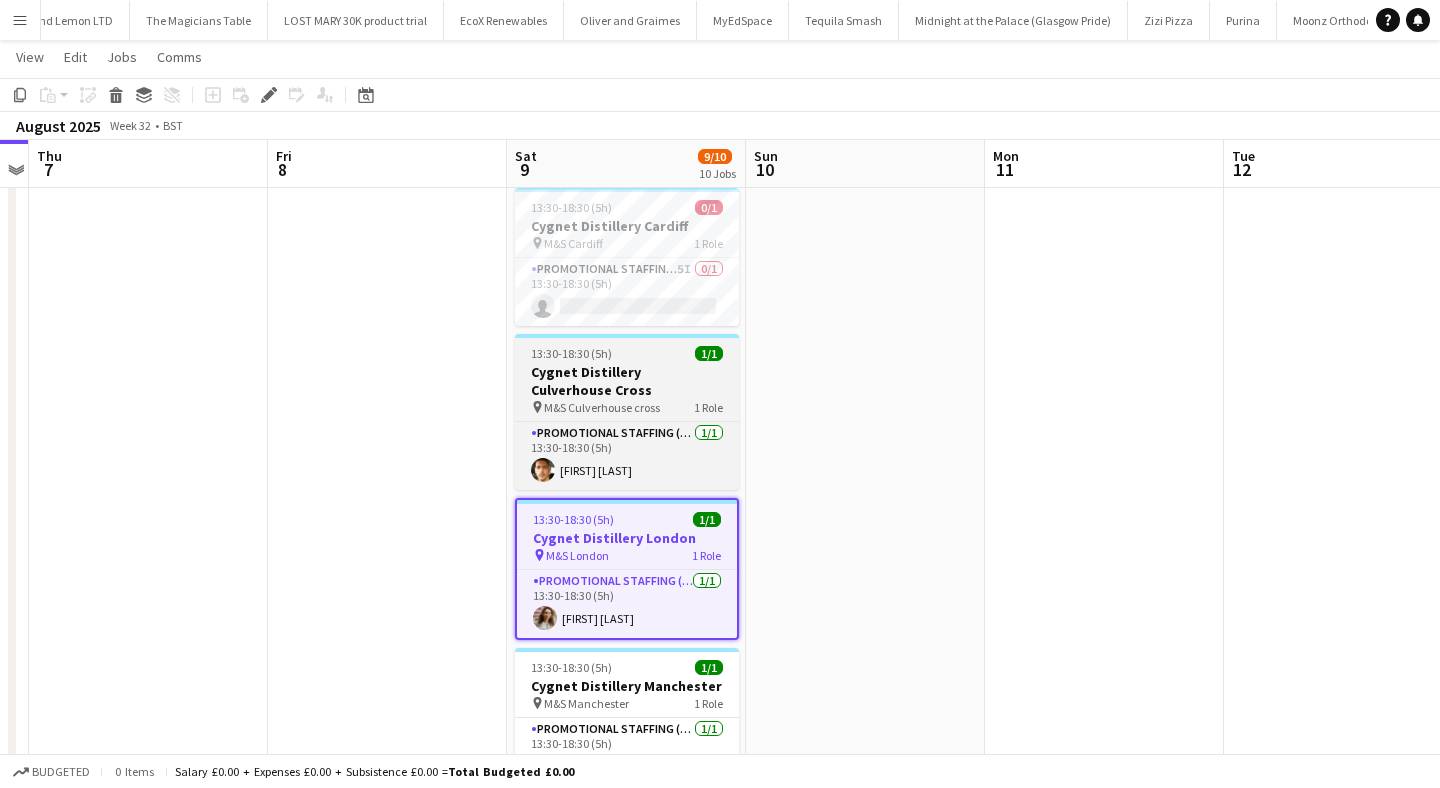 click on "Cygnet Distillery Culverhouse Cross" at bounding box center (627, 381) 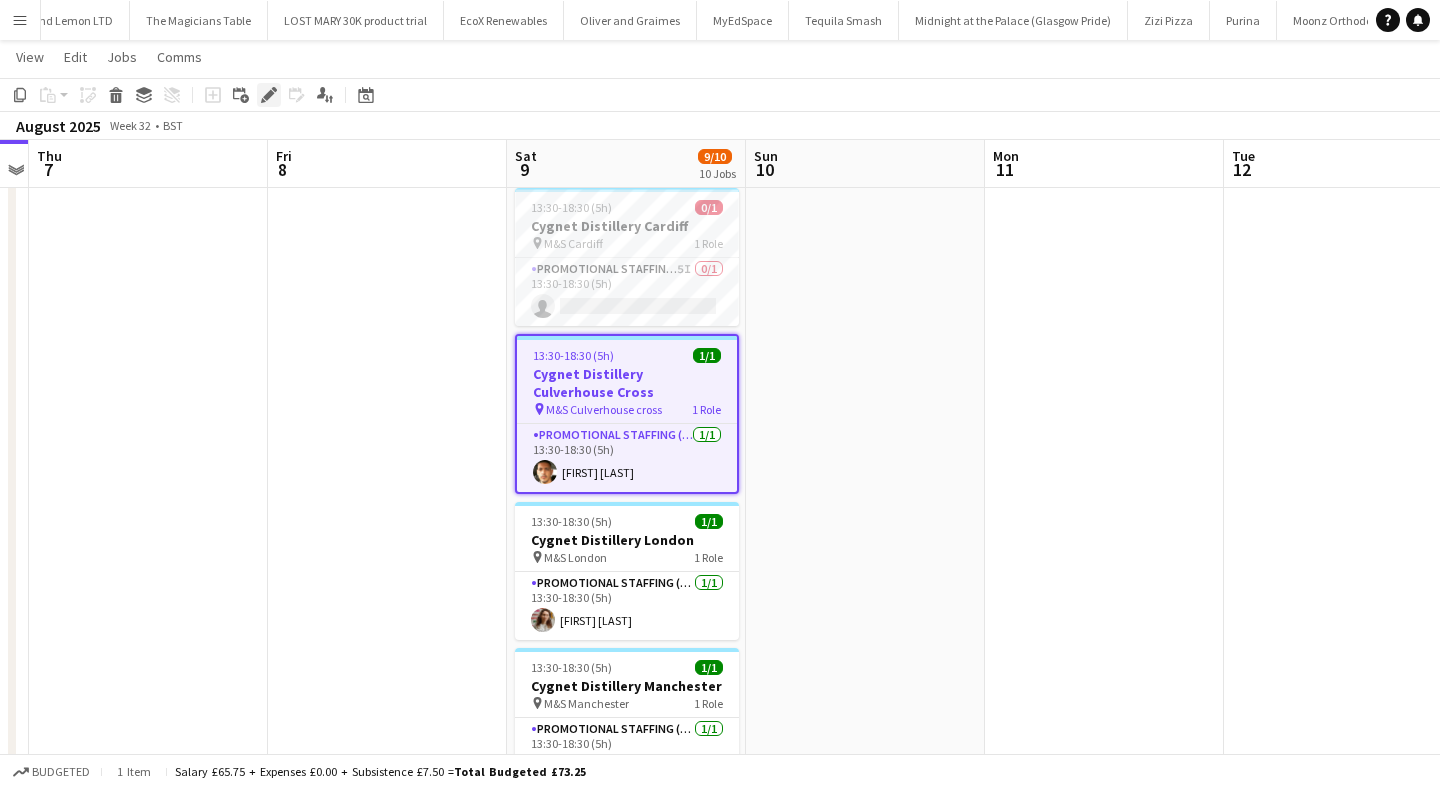 click 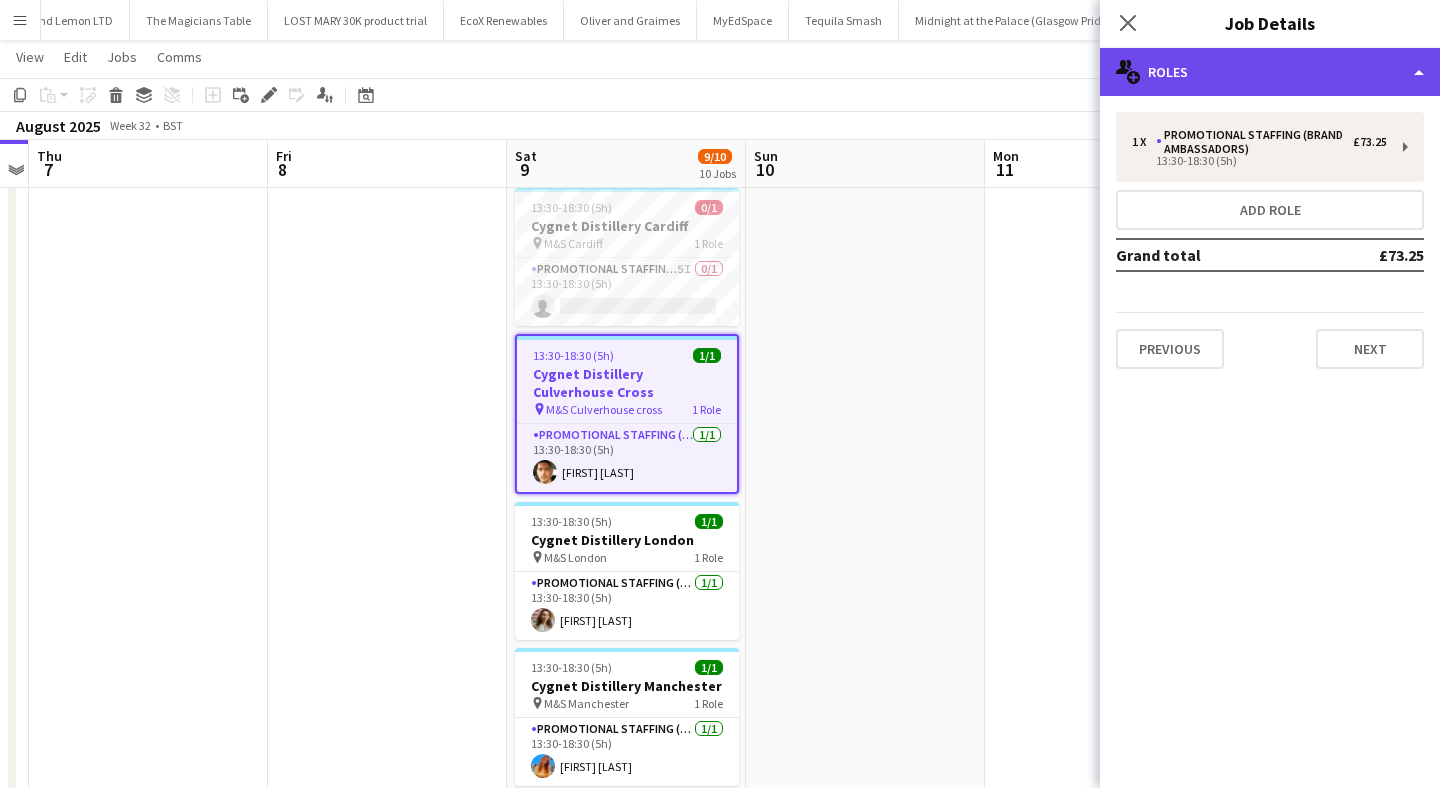 click on "multiple-users-add
Roles" 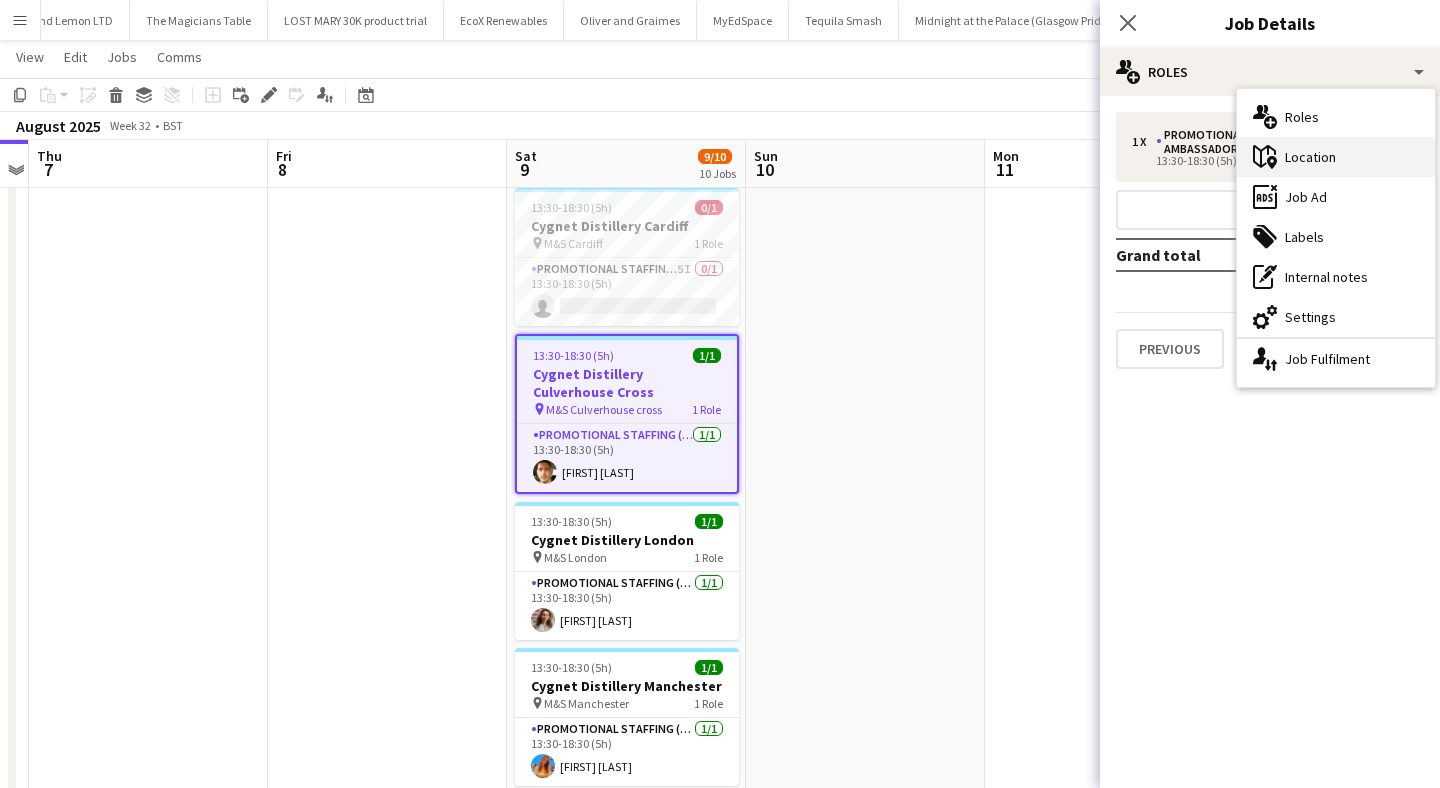 click on "maps-pin-1
Location" at bounding box center (1336, 157) 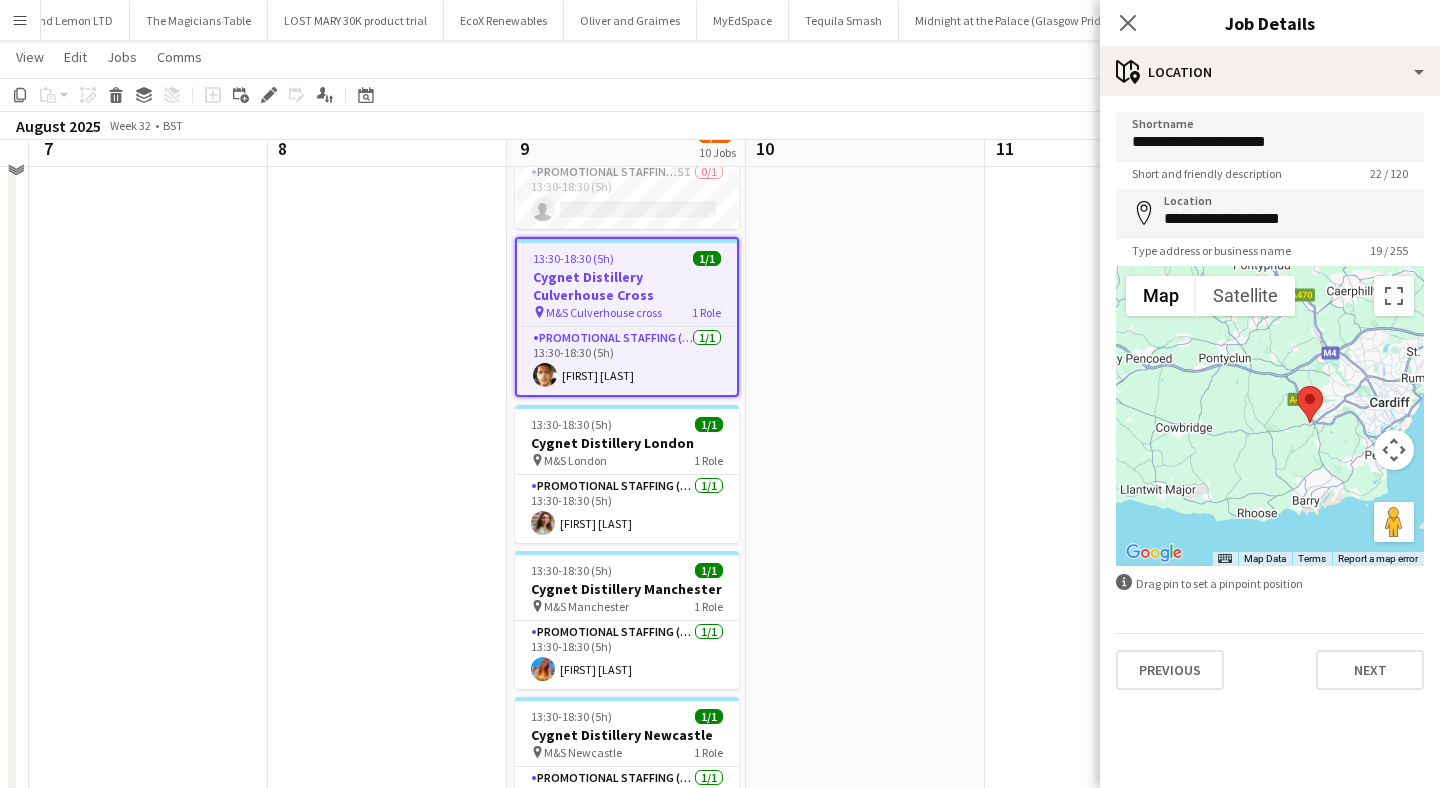scroll, scrollTop: 731, scrollLeft: 0, axis: vertical 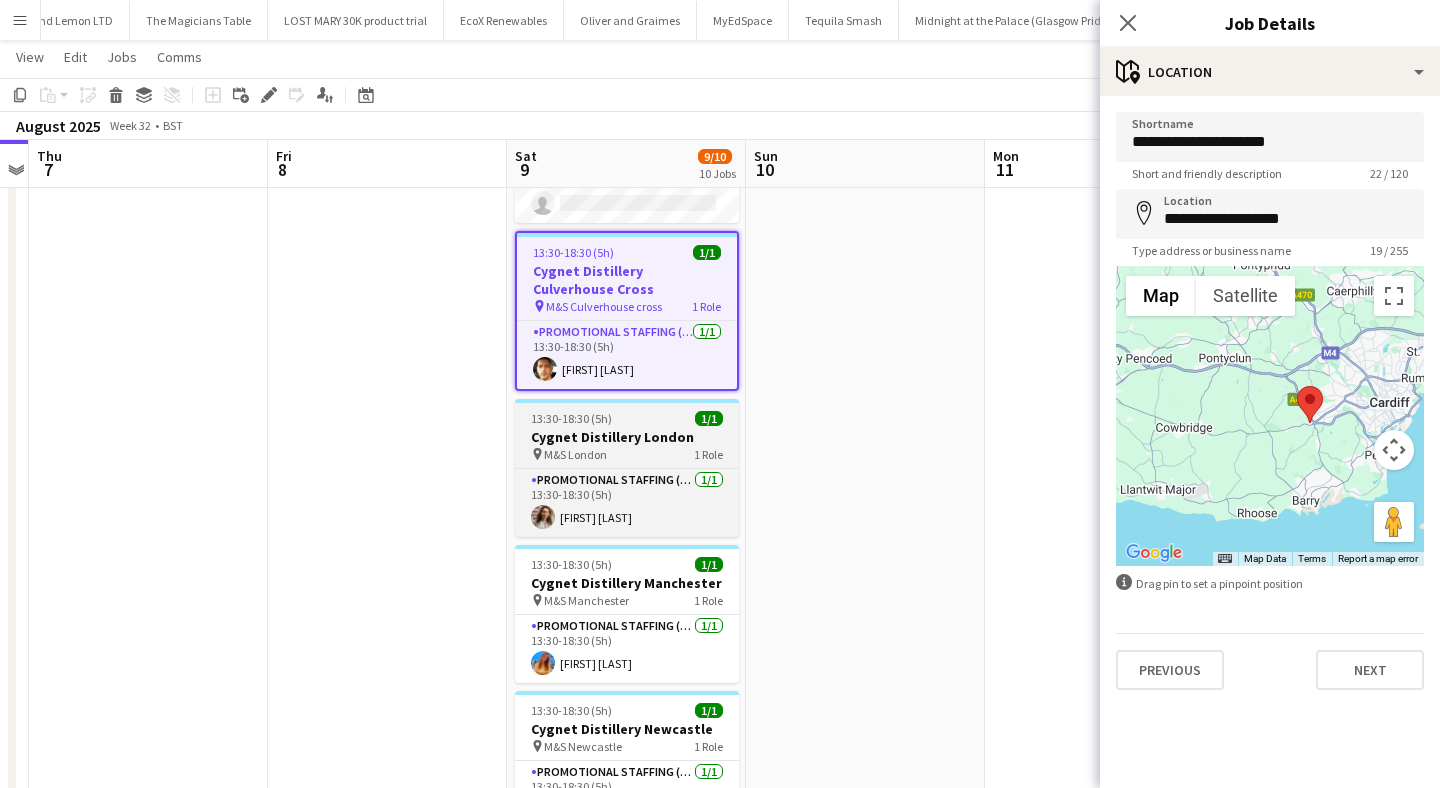 click on "Cygnet Distillery London" at bounding box center [627, 437] 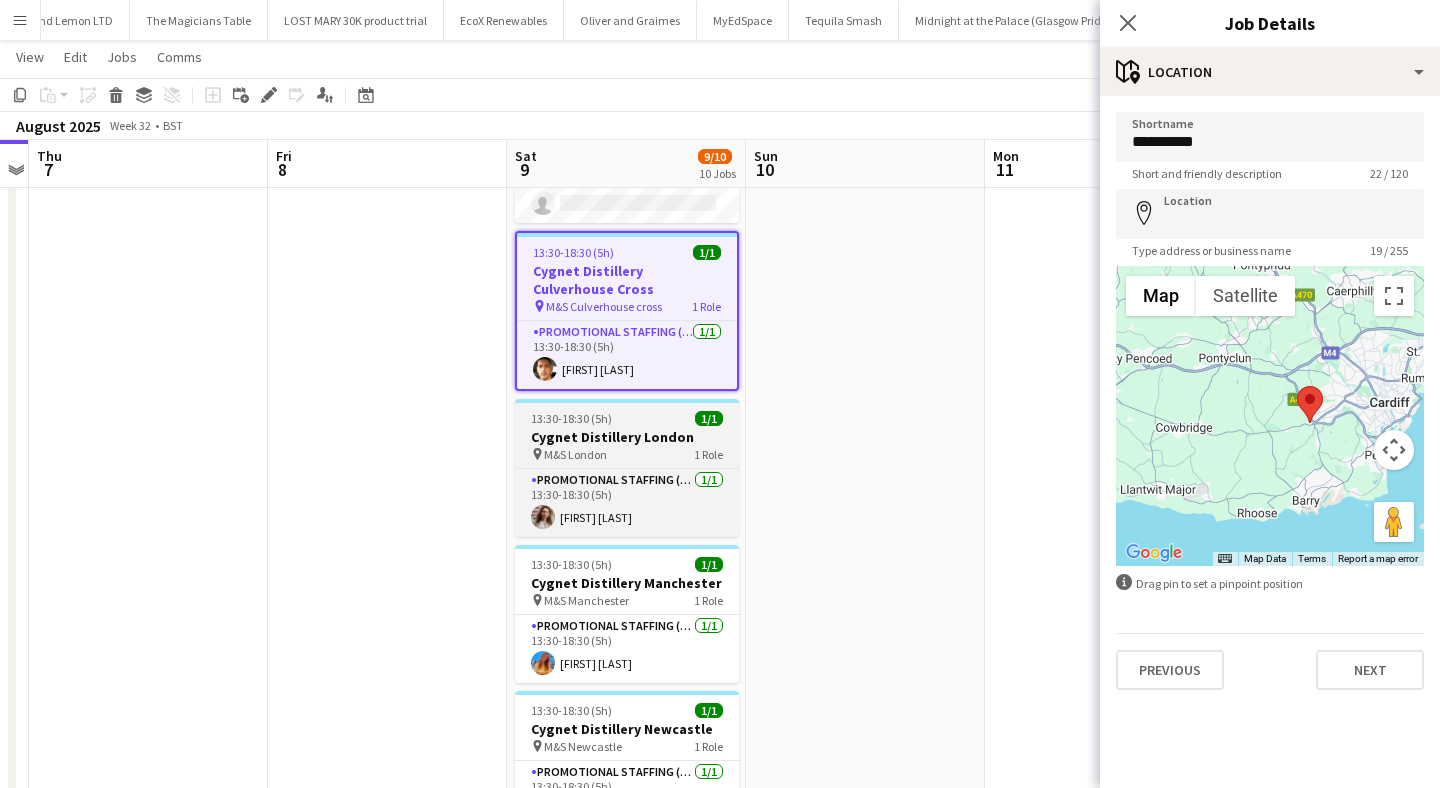 type on "**********" 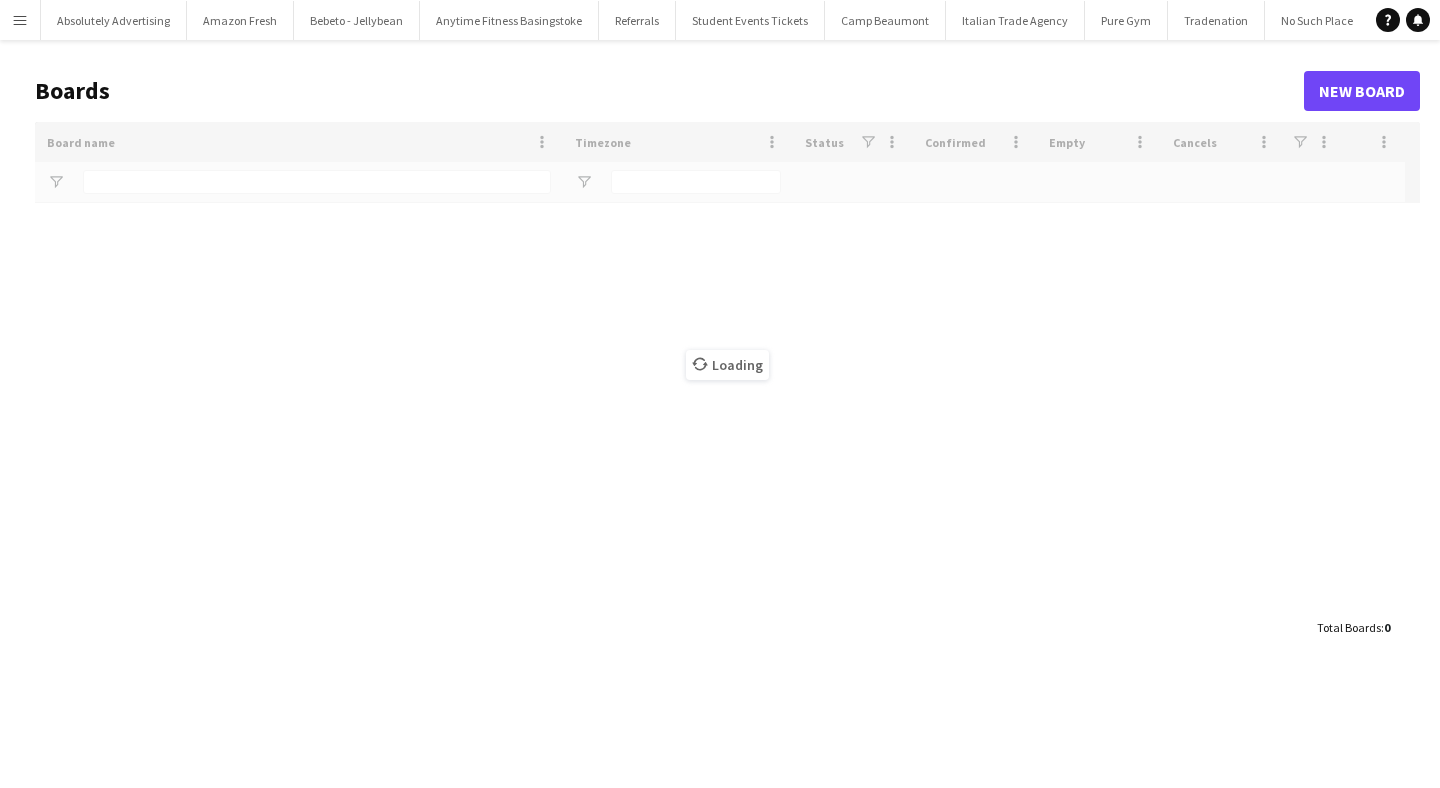 scroll, scrollTop: 0, scrollLeft: 0, axis: both 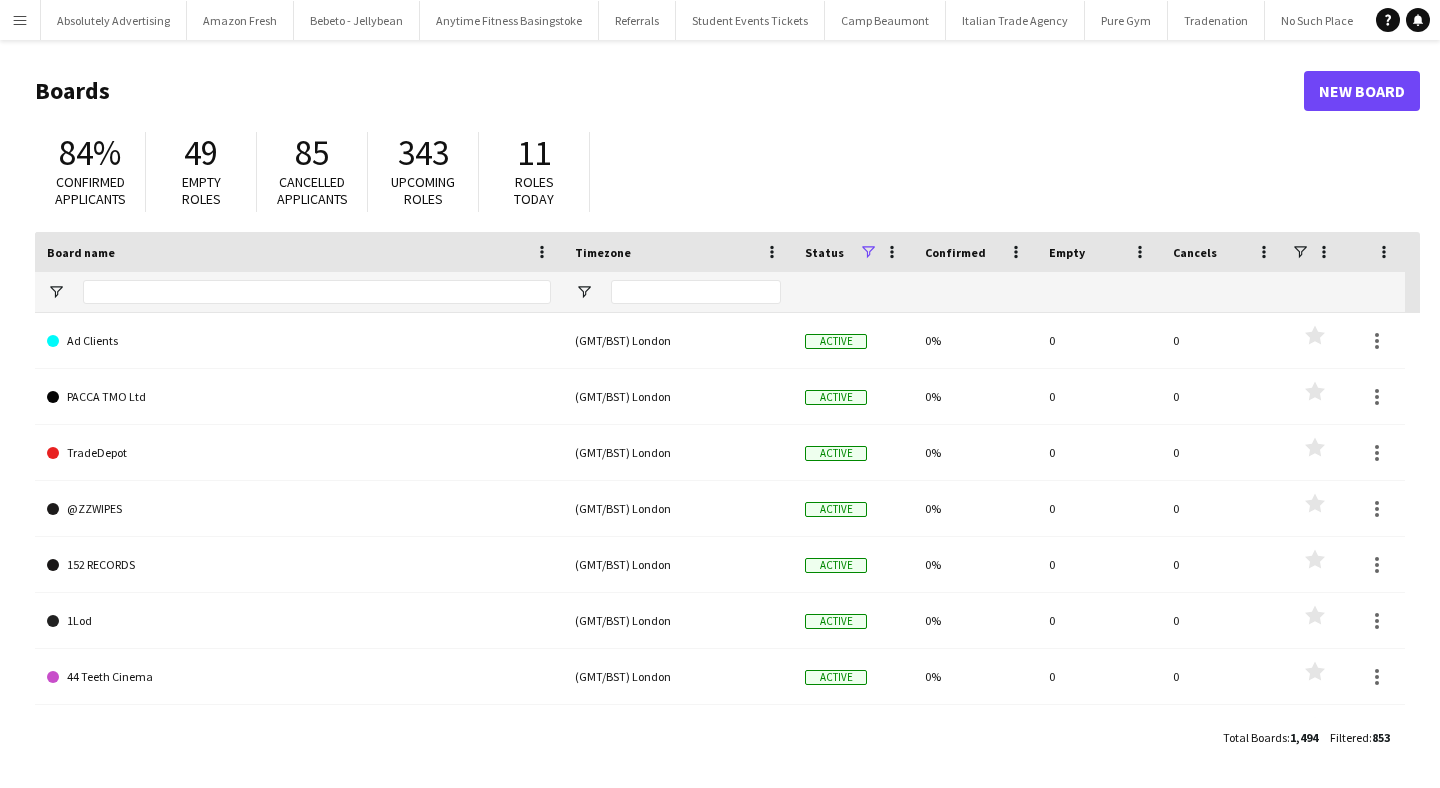 click on "Menu" at bounding box center [20, 20] 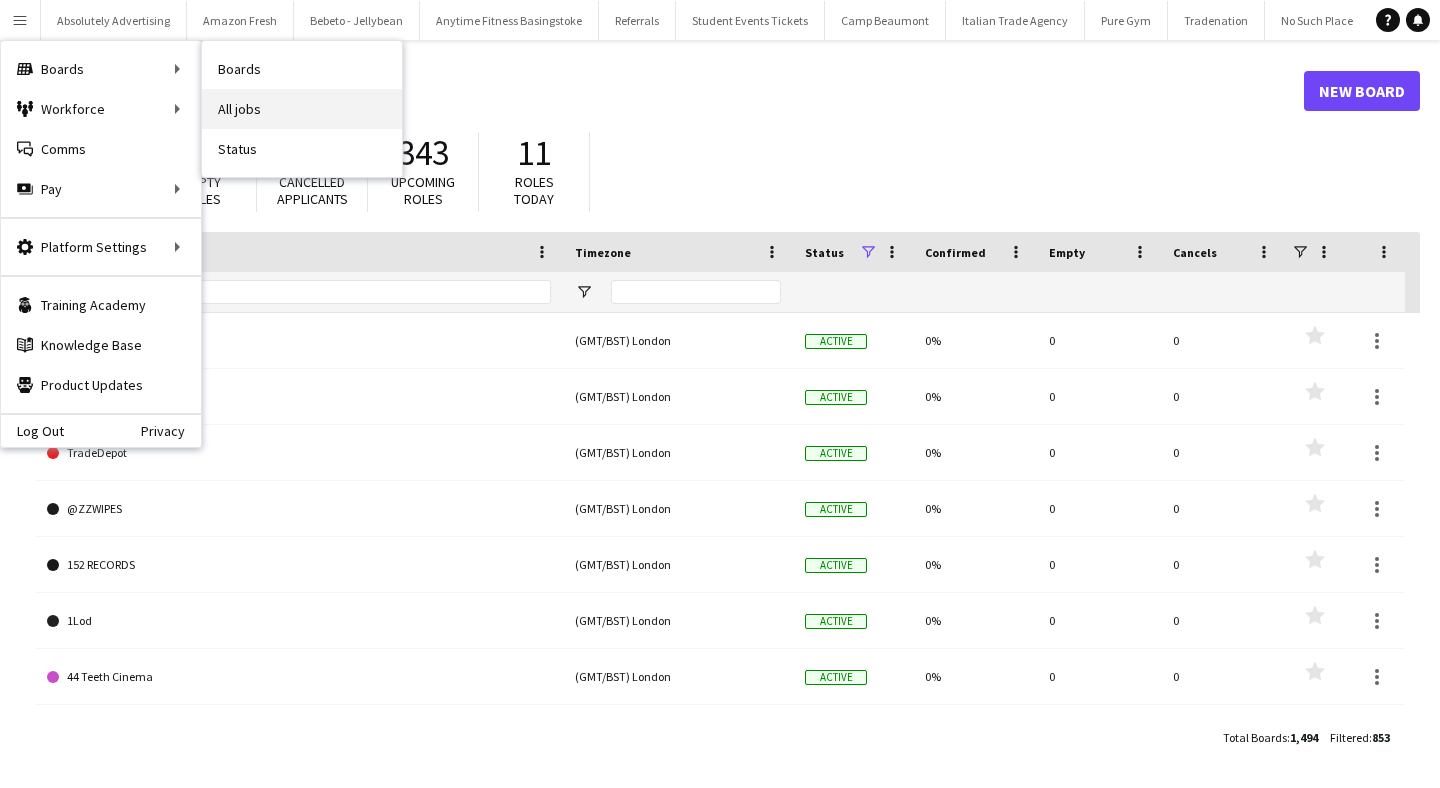 click on "All jobs" at bounding box center [302, 109] 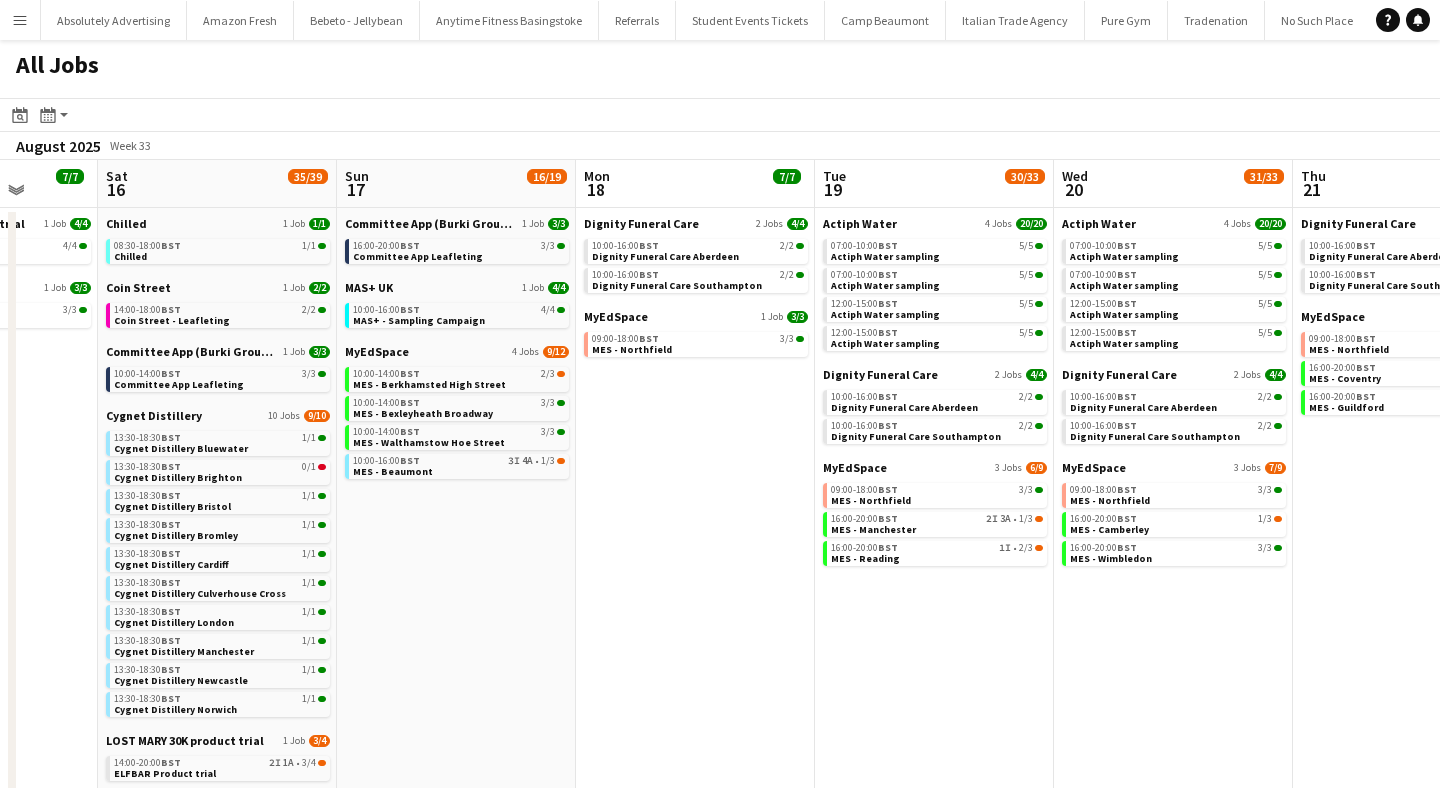 scroll, scrollTop: 0, scrollLeft: 664, axis: horizontal 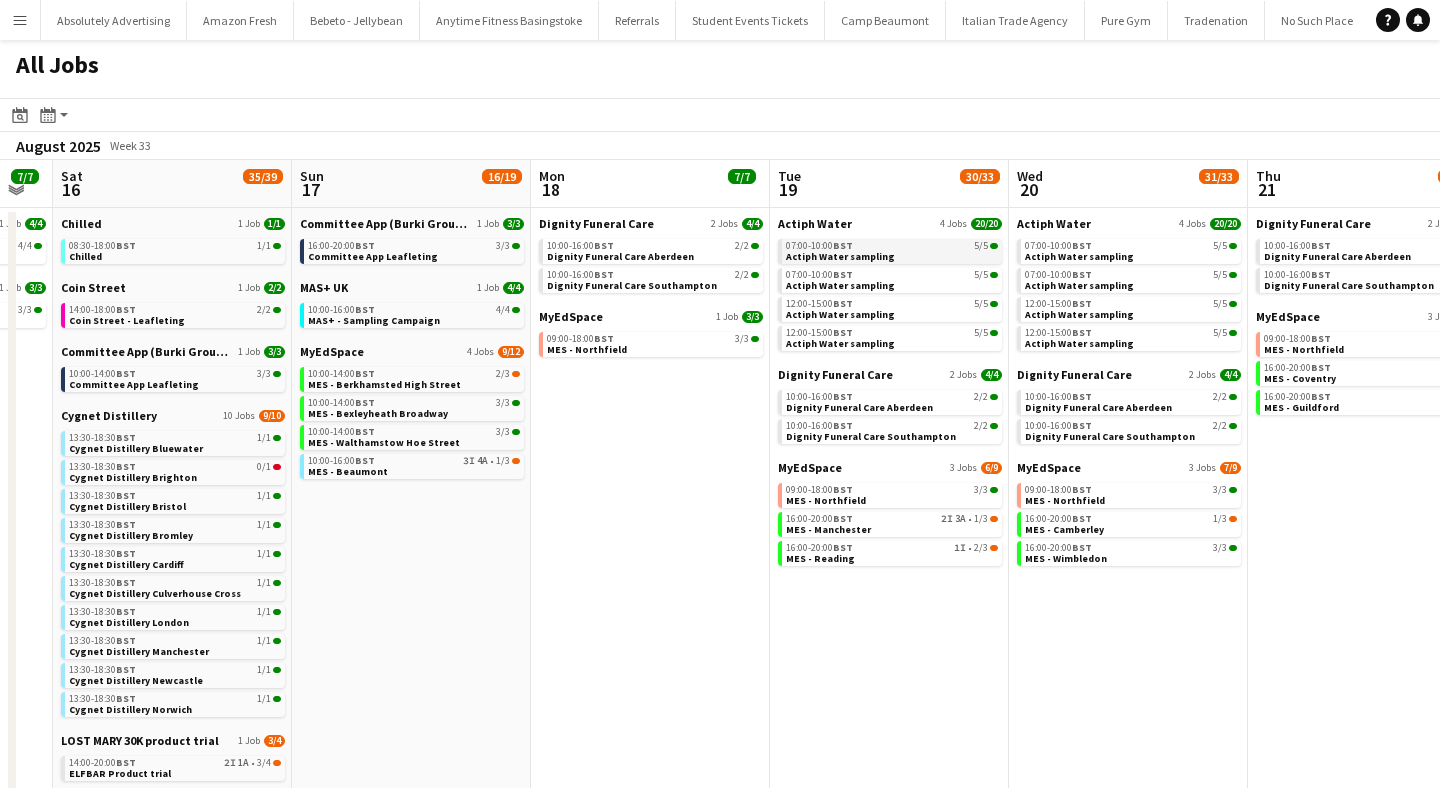 click on "07:00-10:00    BST   5/5" at bounding box center (892, 246) 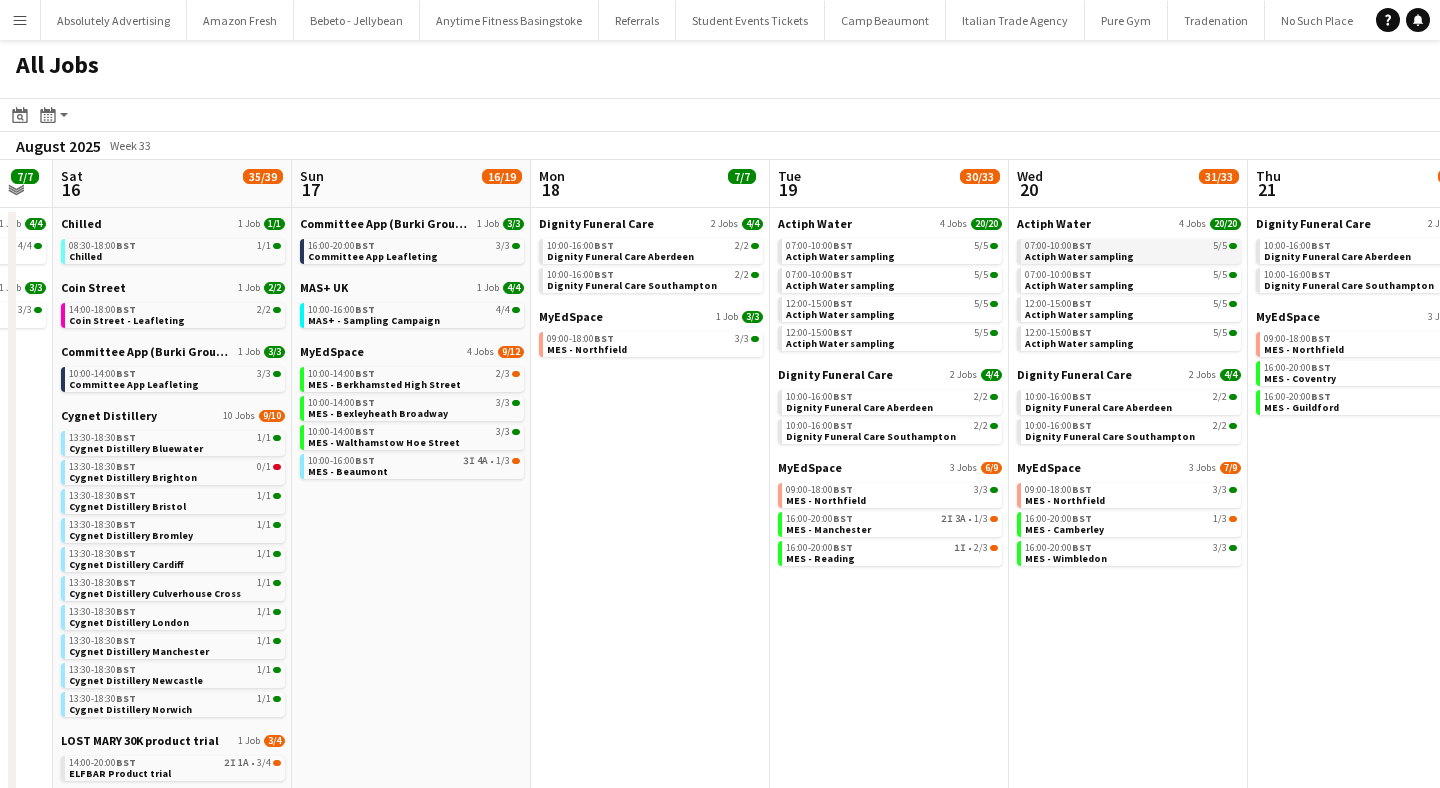click on "Actiph Water sampling" at bounding box center [1079, 256] 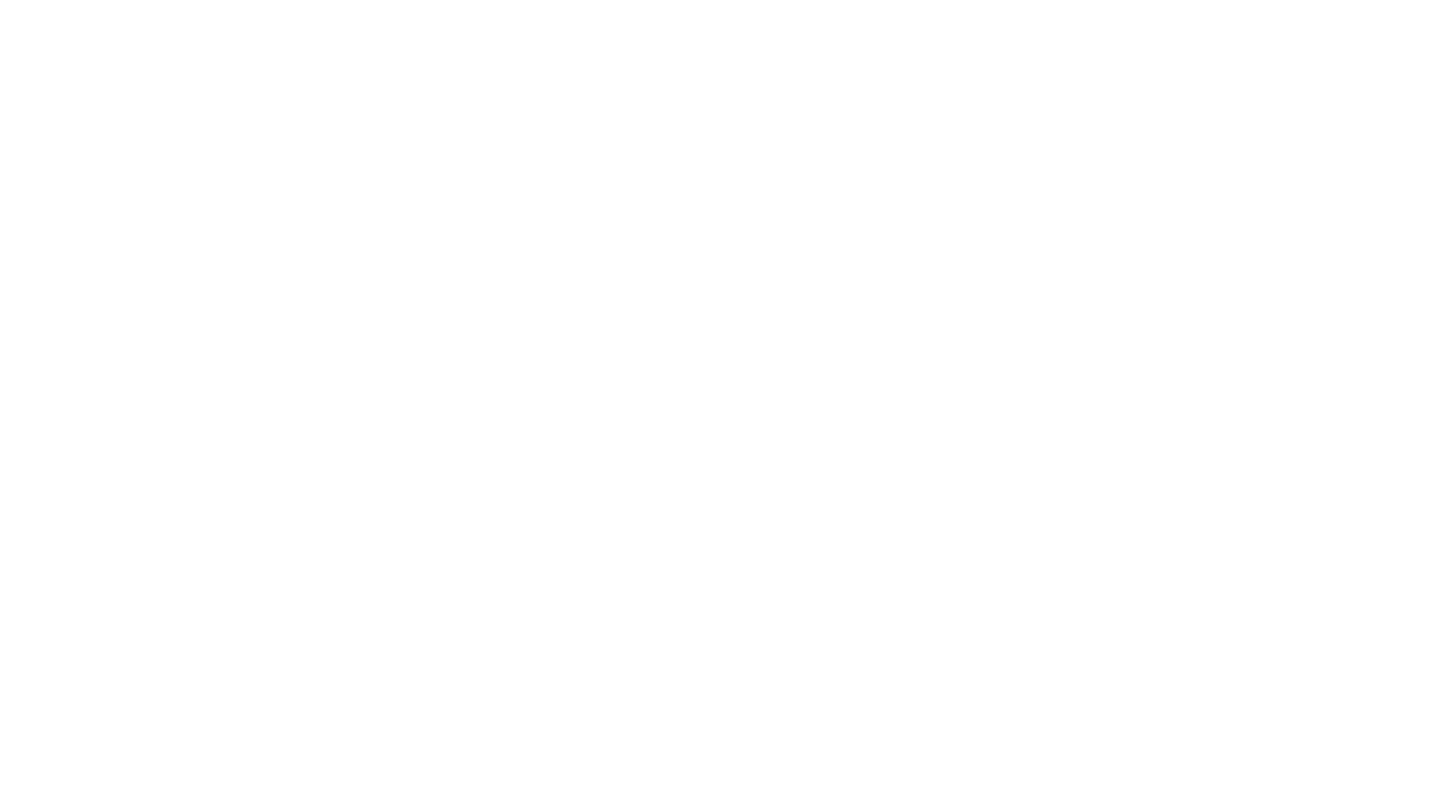 scroll, scrollTop: 0, scrollLeft: 0, axis: both 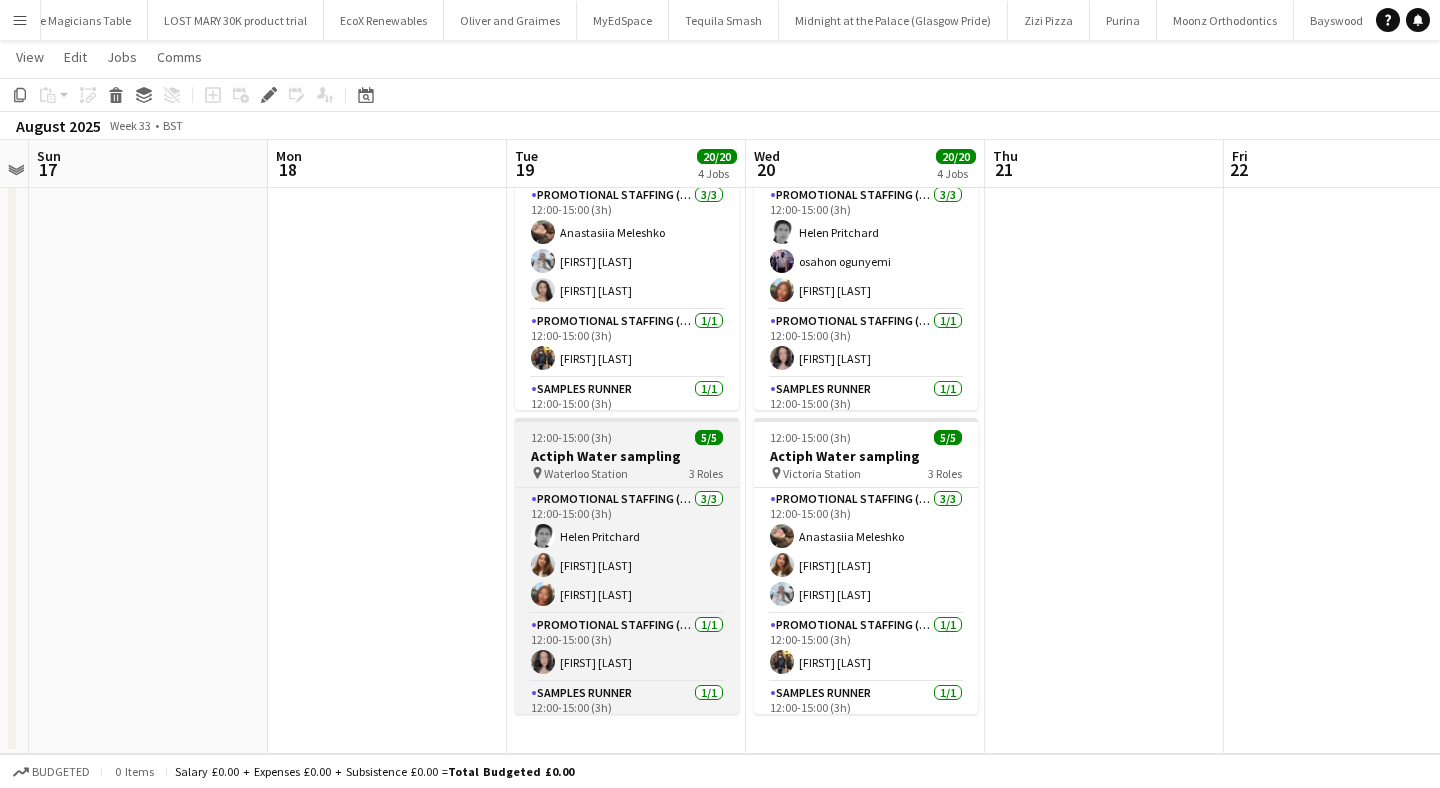 click on "Actiph Water sampling" at bounding box center [627, 456] 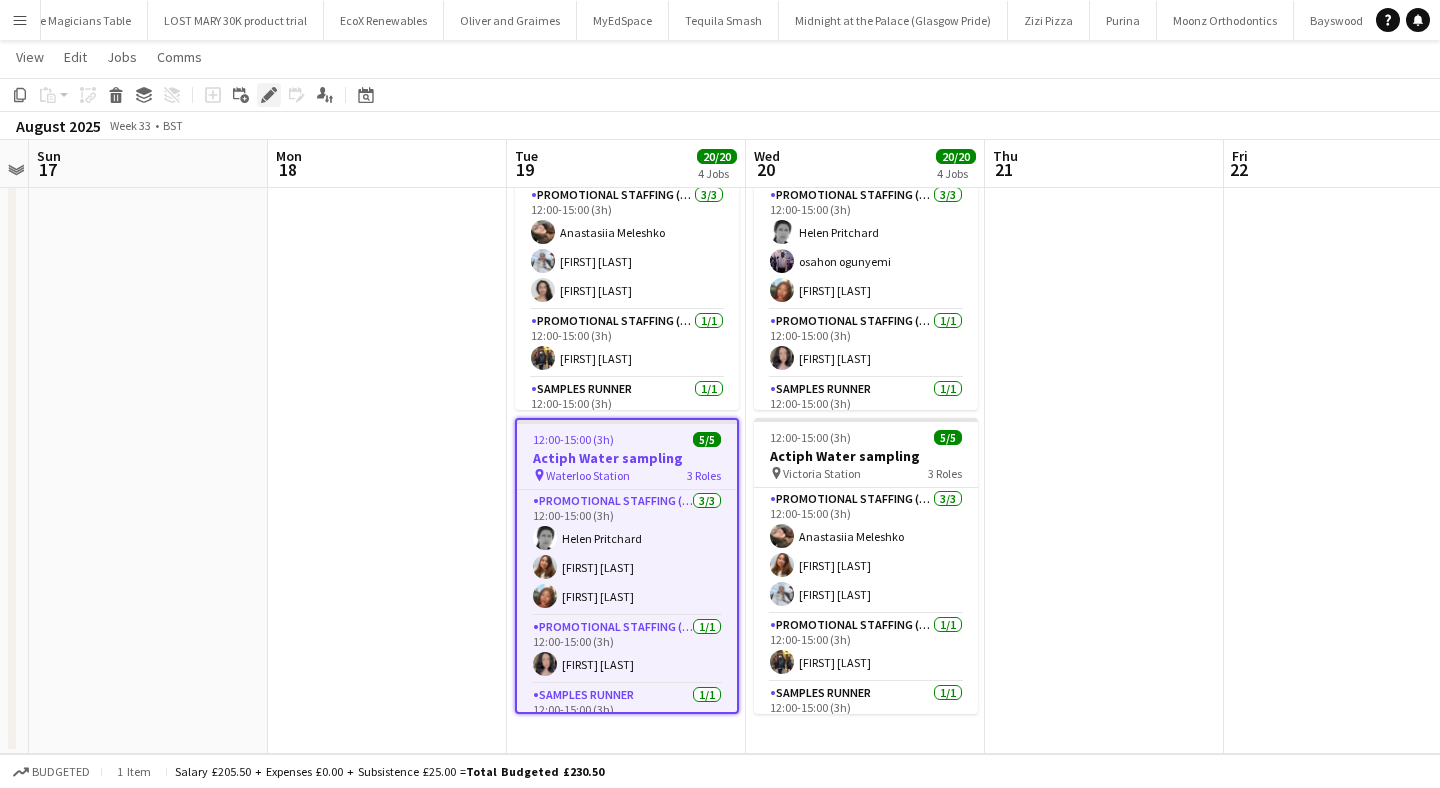 click 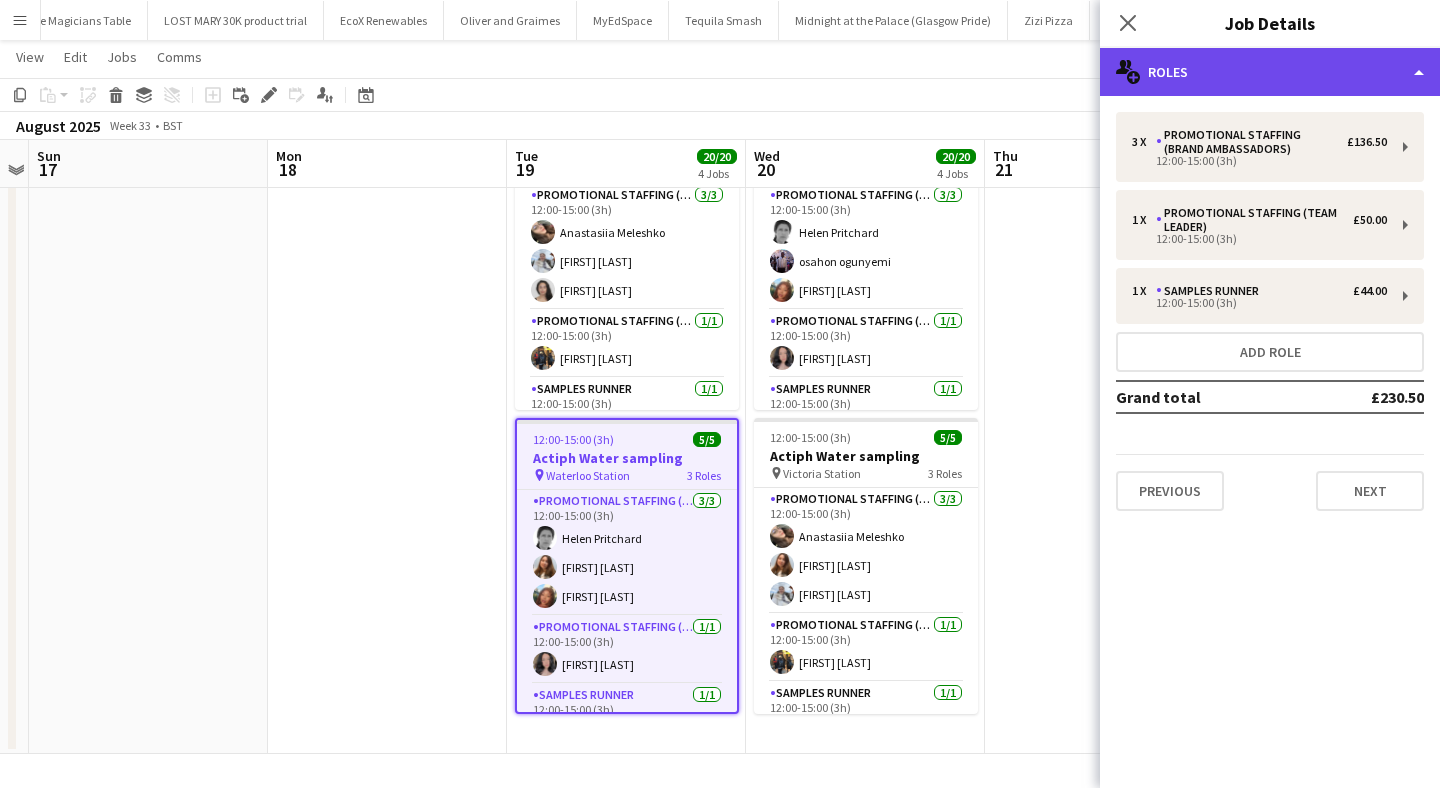click on "multiple-users-add
Roles" 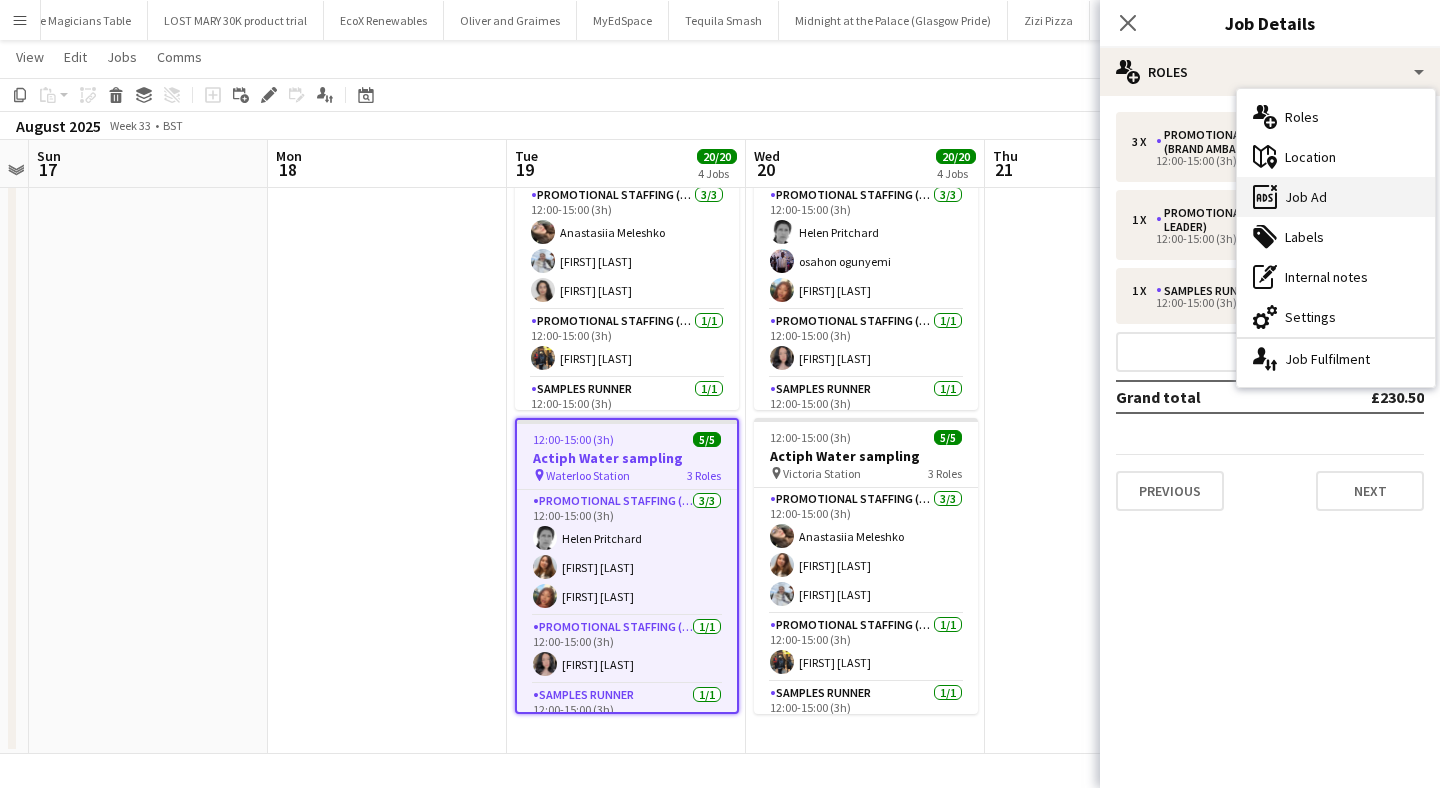 click on "ads-window
Job Ad" at bounding box center [1336, 197] 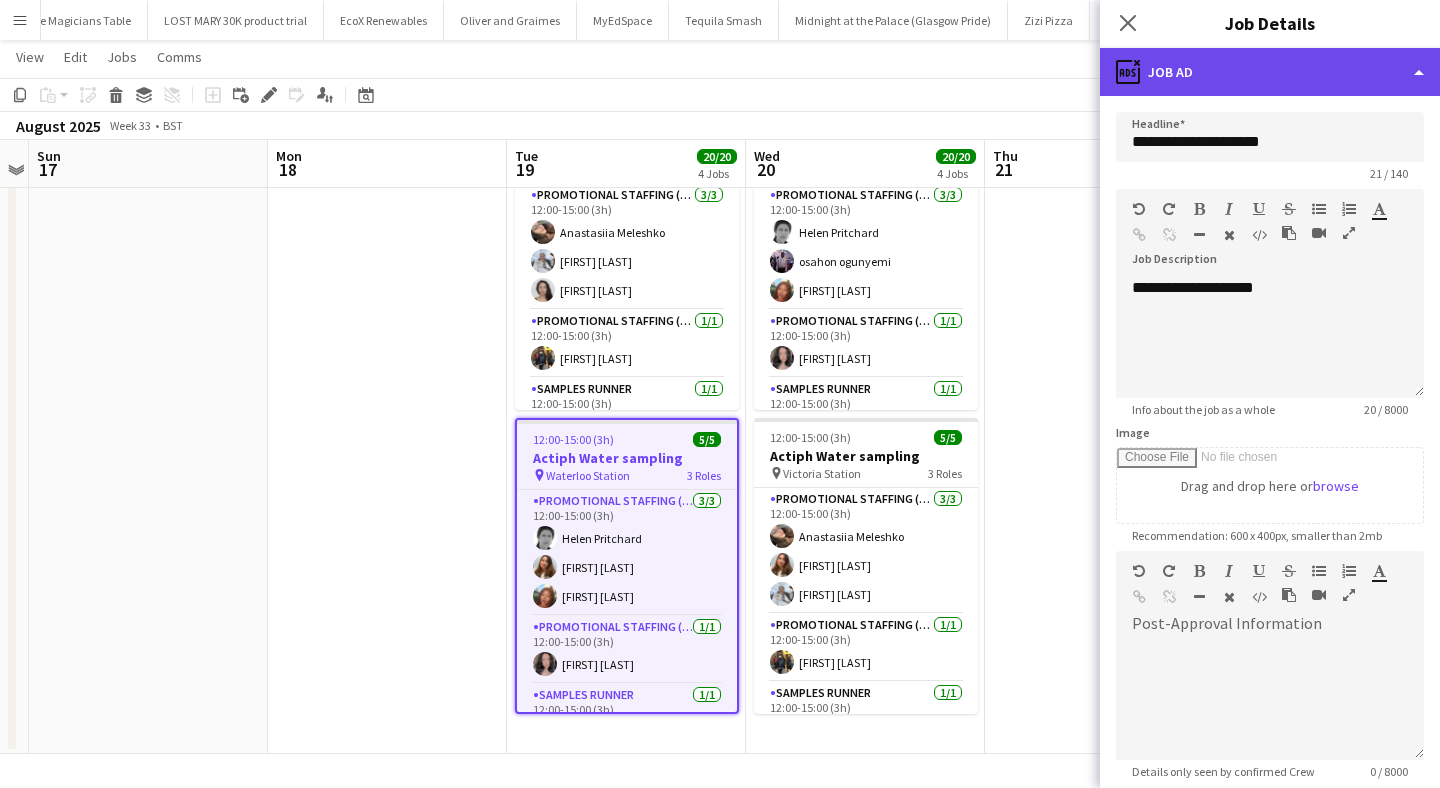 click on "ads-window
Job Ad" 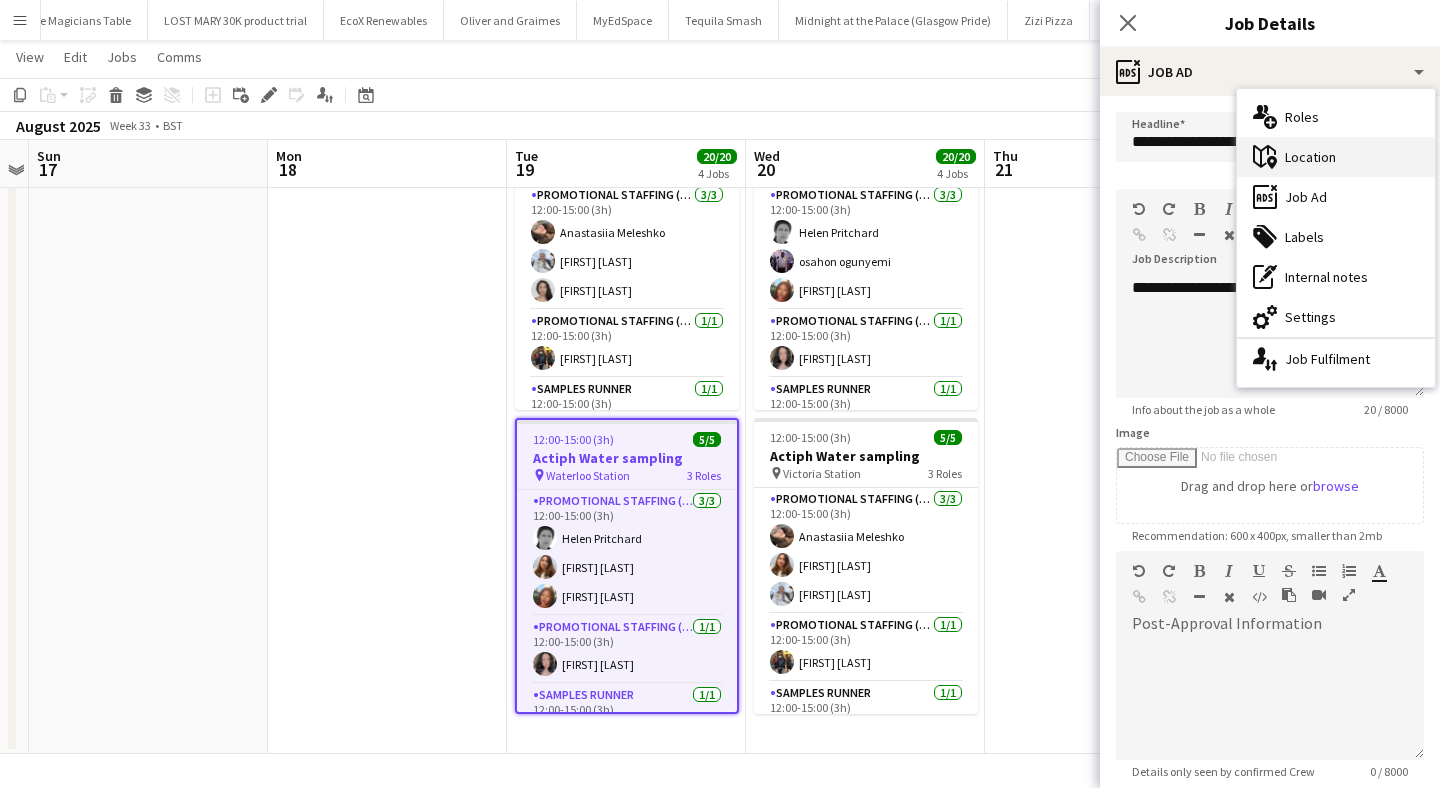 click on "maps-pin-1
Location" at bounding box center [1336, 157] 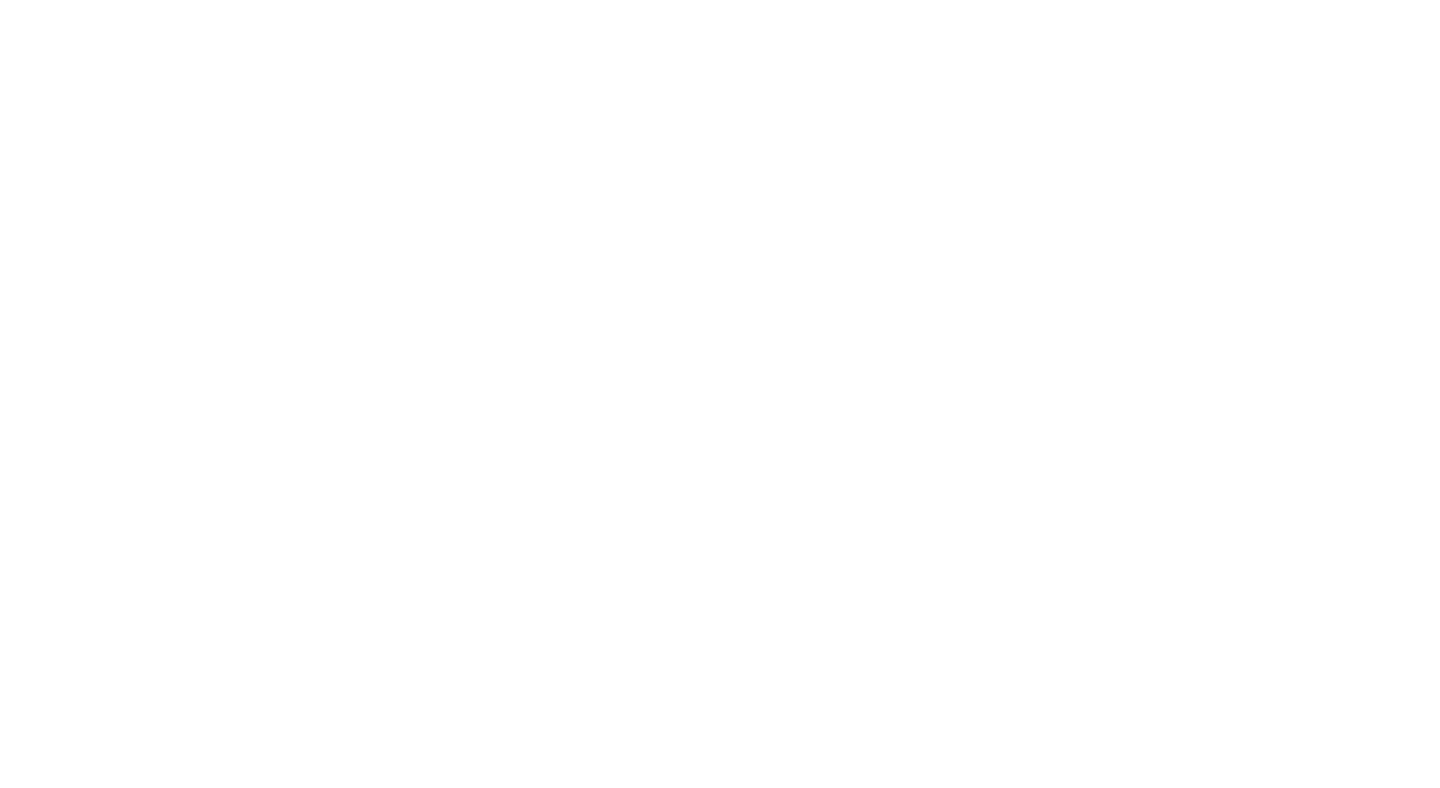 scroll, scrollTop: 0, scrollLeft: 0, axis: both 